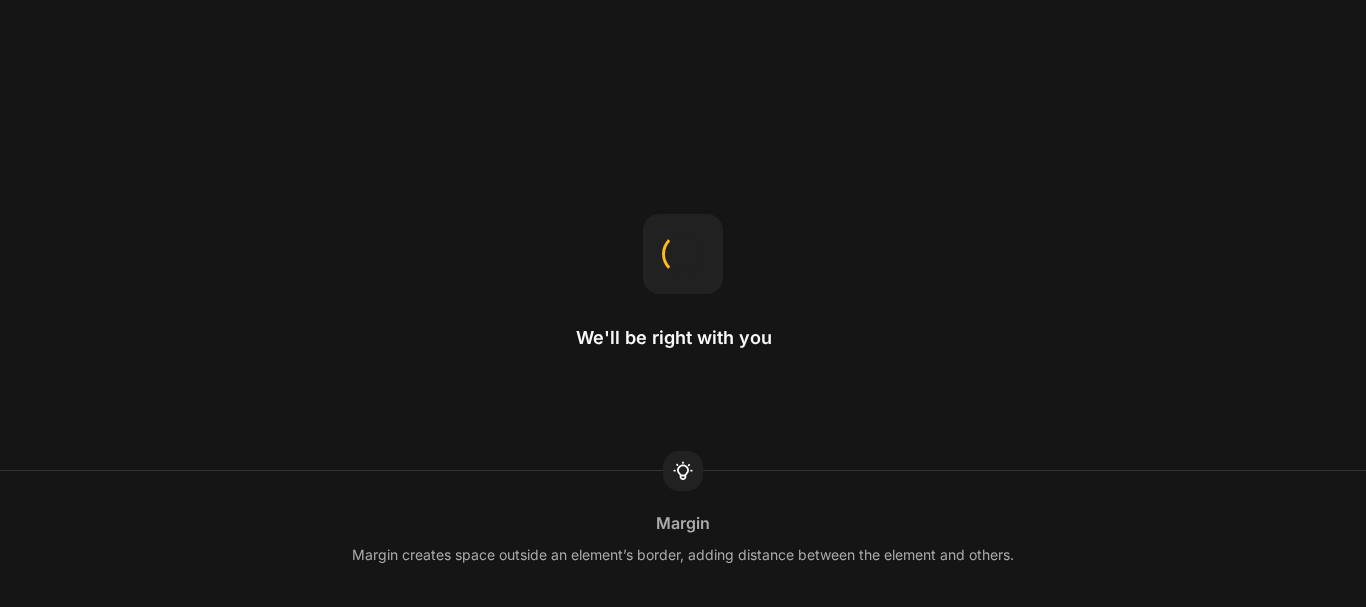 scroll, scrollTop: 0, scrollLeft: 0, axis: both 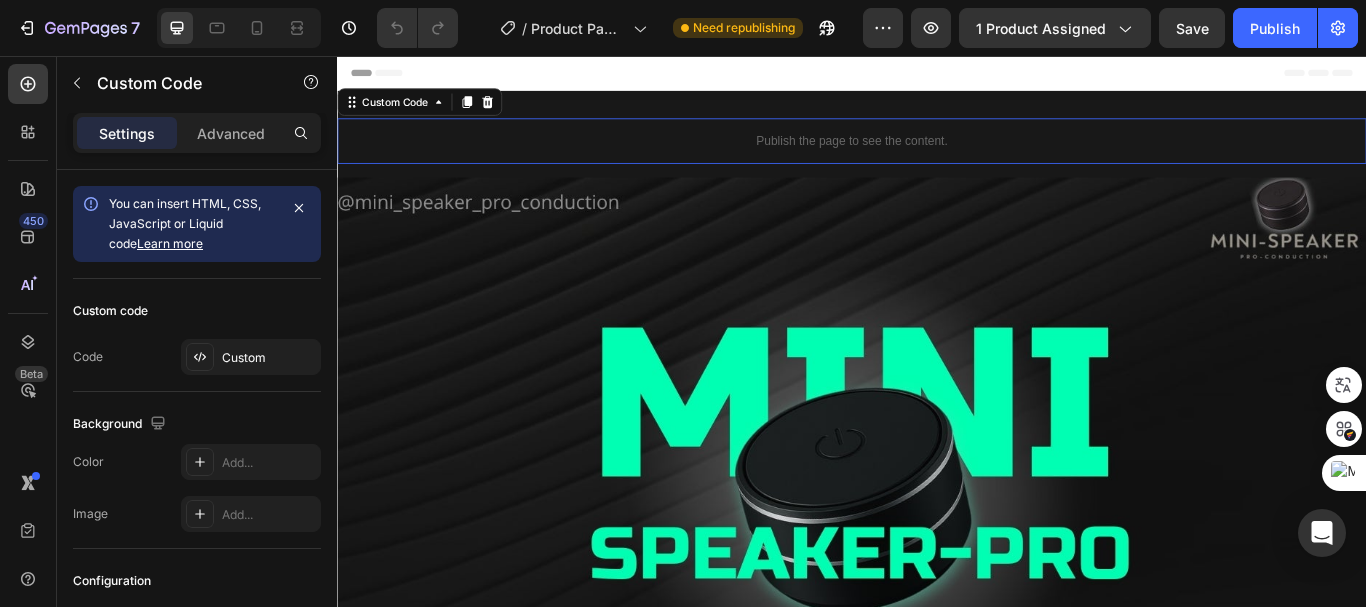 click on "Publish the page to see the content." at bounding box center (937, 155) 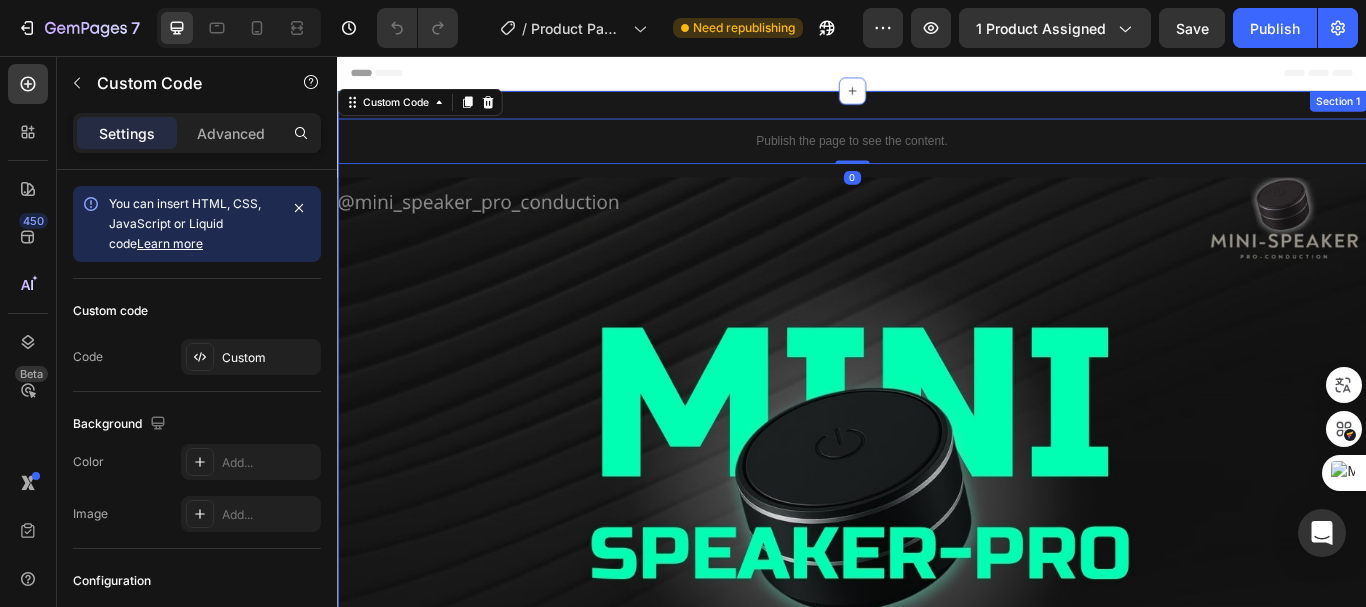 scroll, scrollTop: 0, scrollLeft: 0, axis: both 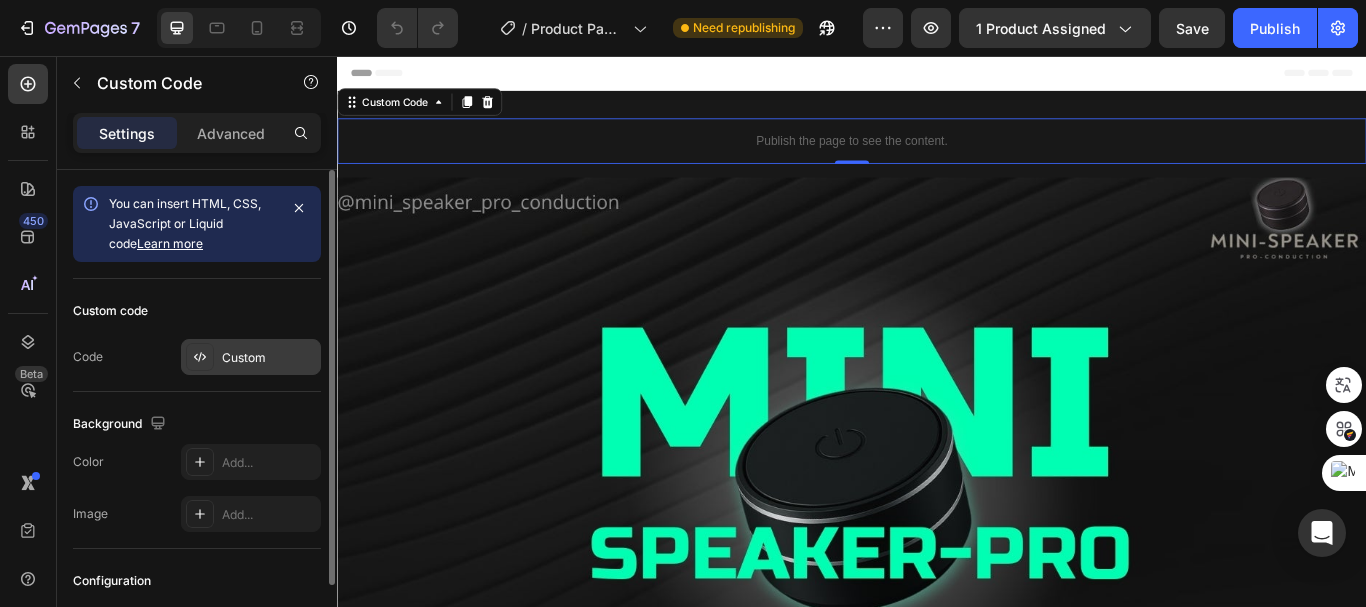 click on "Custom" at bounding box center [269, 358] 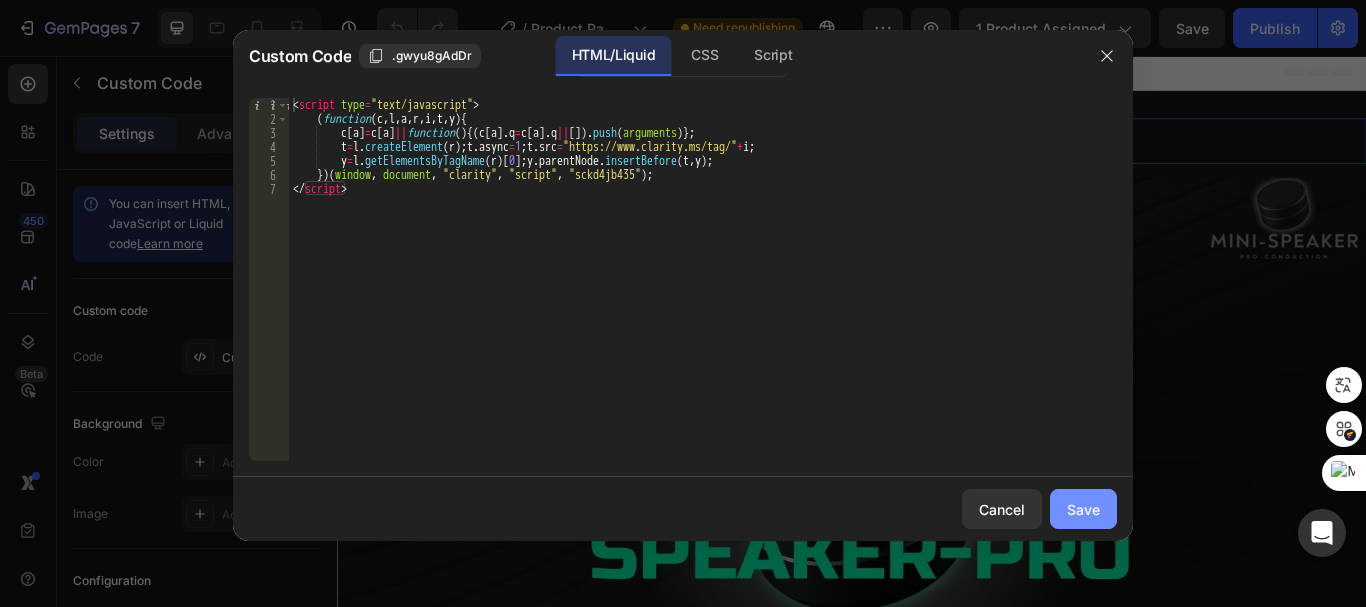 click on "Save" 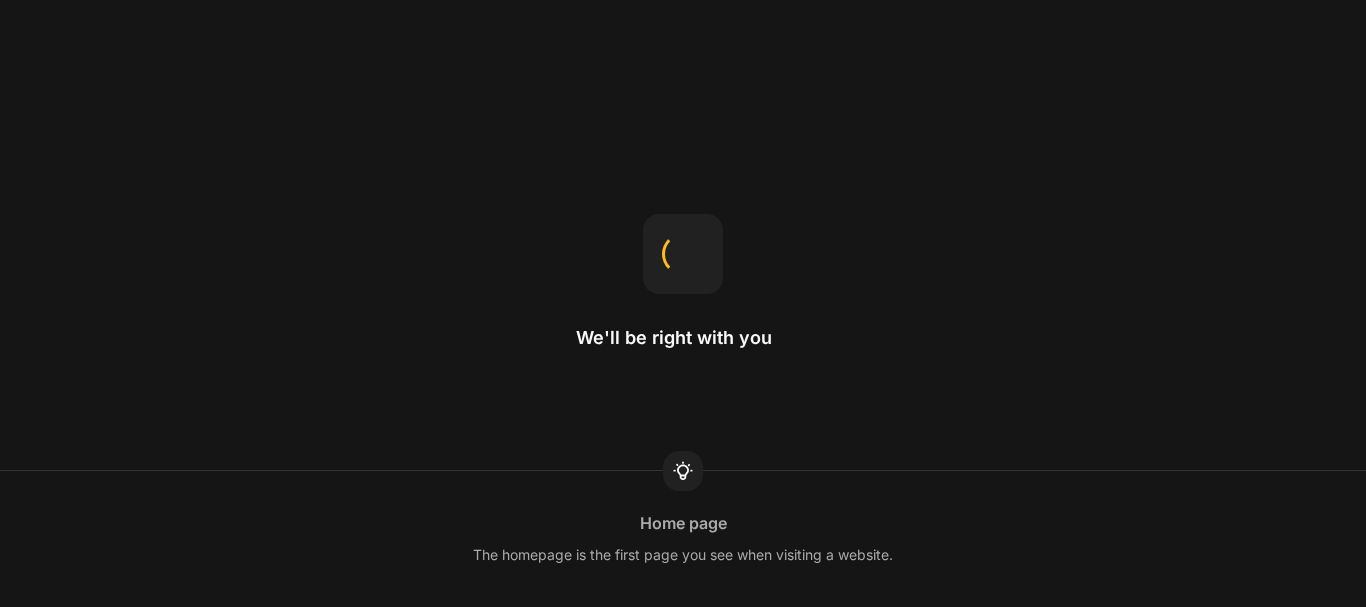 scroll, scrollTop: 0, scrollLeft: 0, axis: both 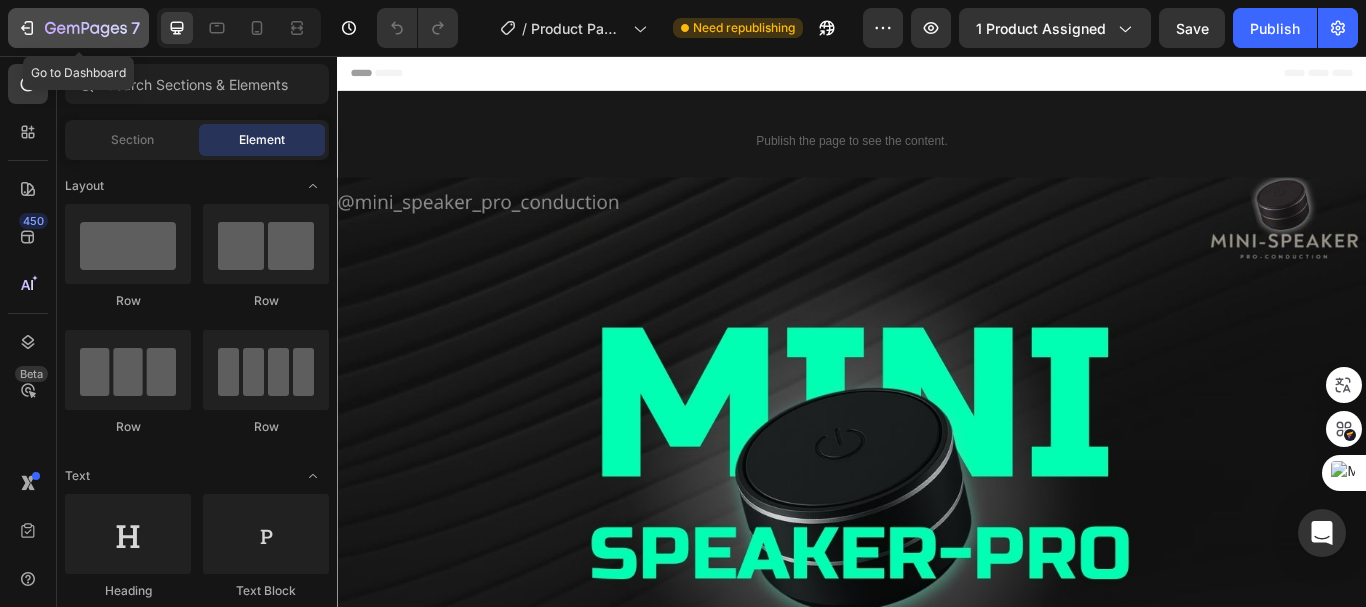 click on "7" at bounding box center (78, 28) 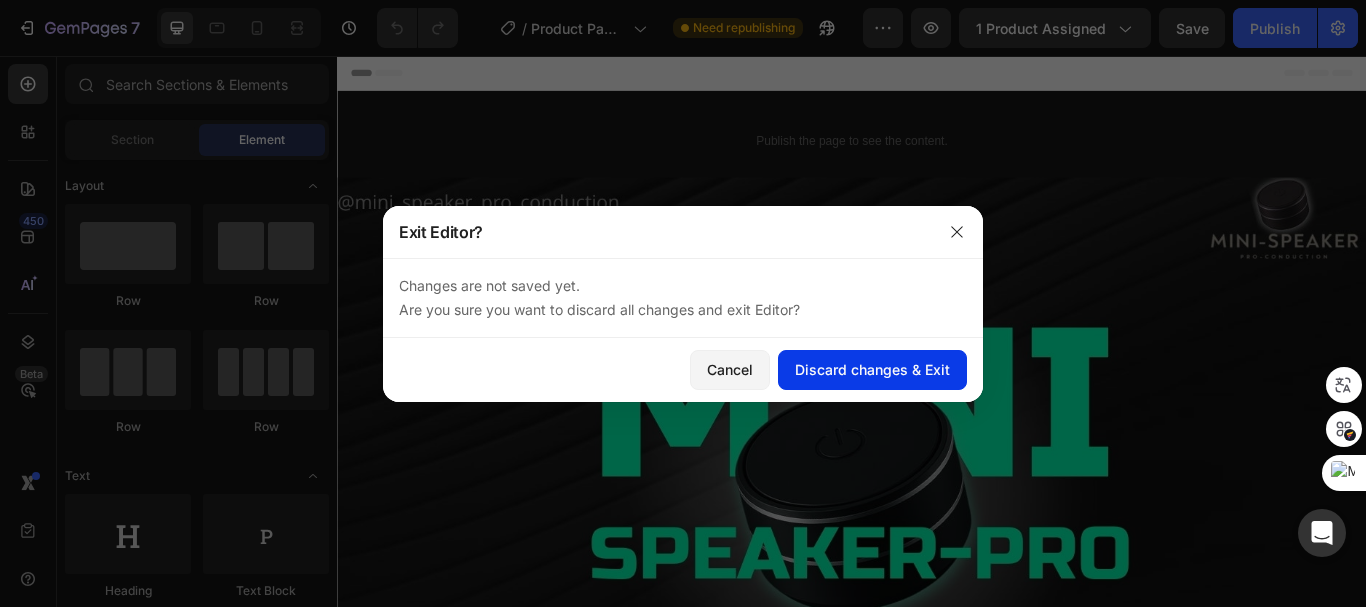 click on "Discard changes & Exit" at bounding box center [872, 369] 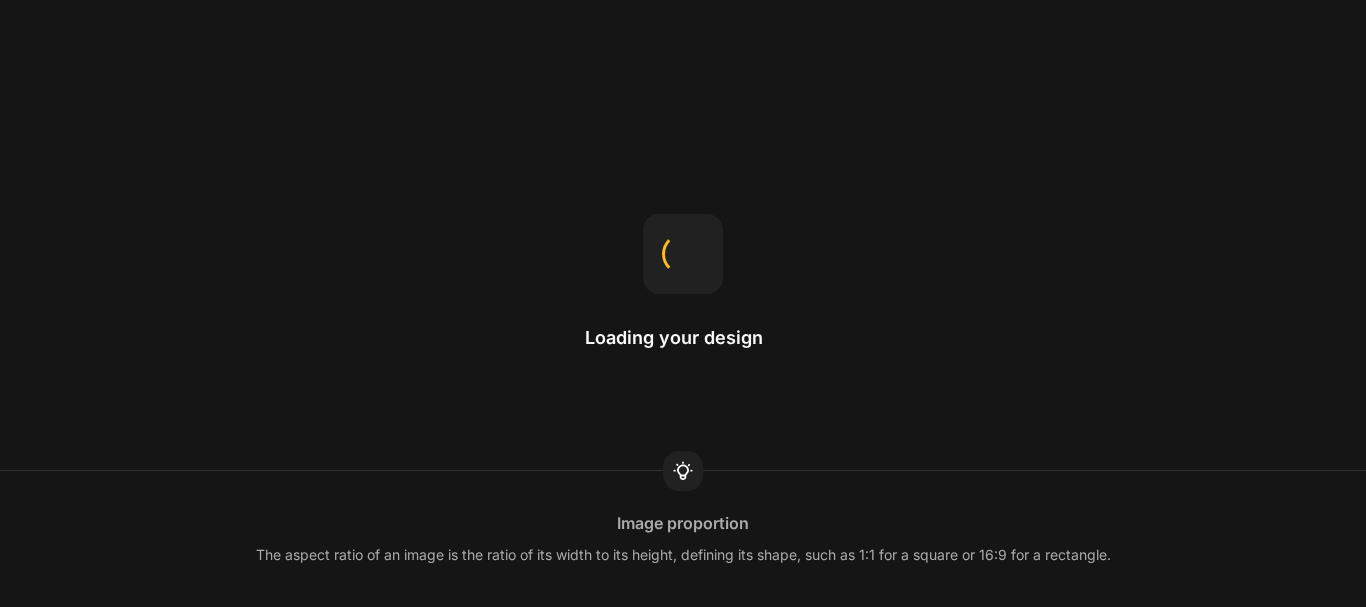 scroll, scrollTop: 0, scrollLeft: 0, axis: both 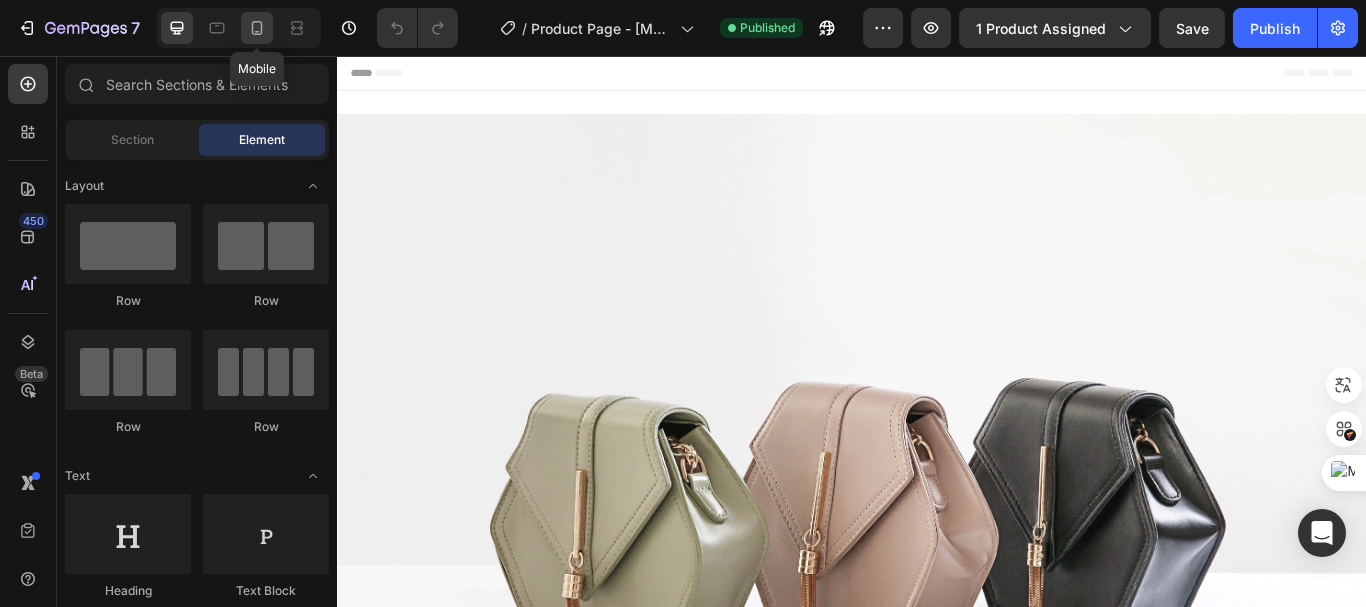 click 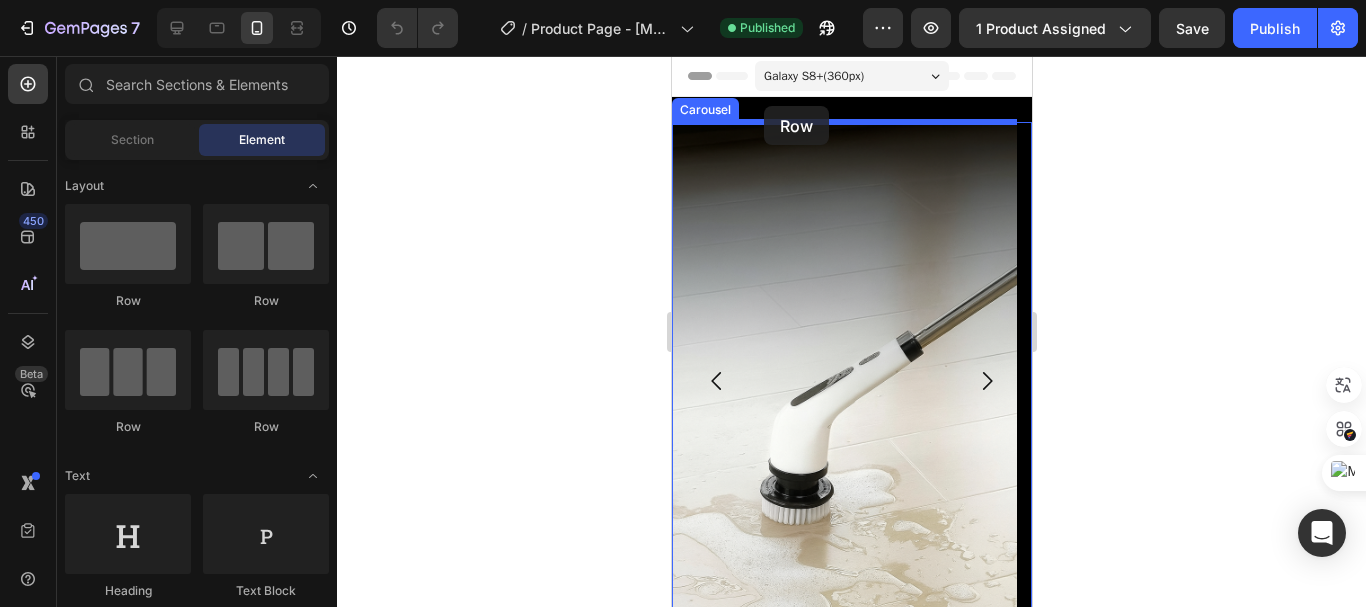 drag, startPoint x: 782, startPoint y: 333, endPoint x: 763, endPoint y: 107, distance: 226.79727 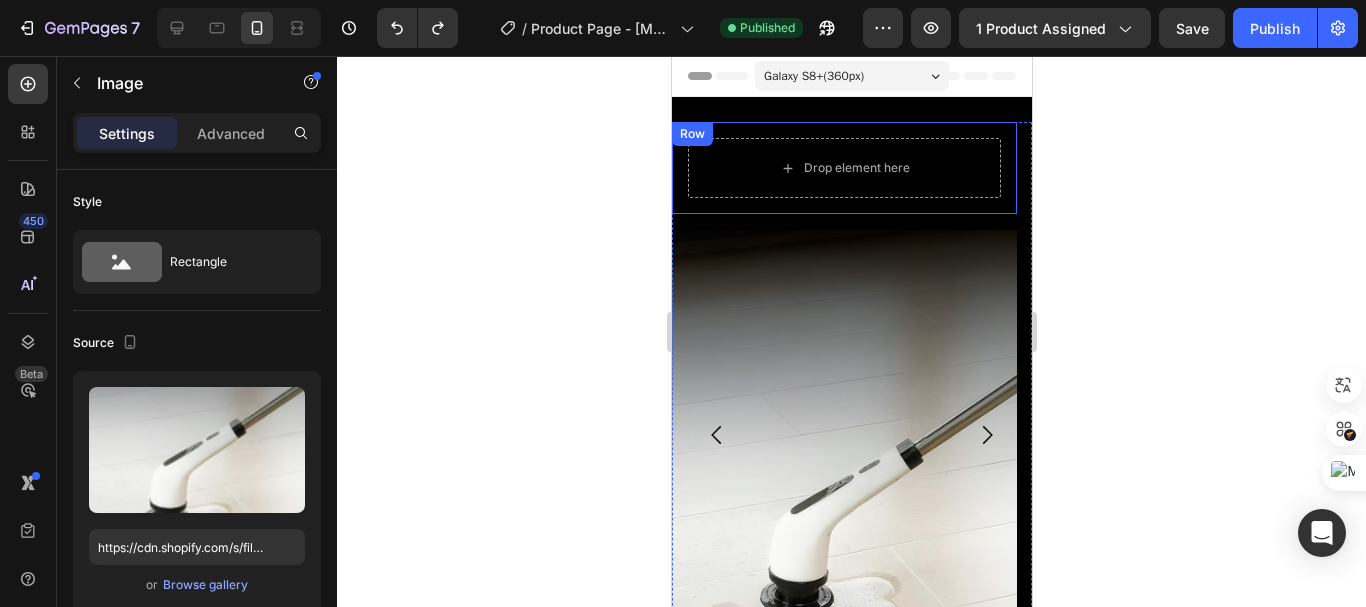 click on "Drop element here Row" at bounding box center [843, 168] 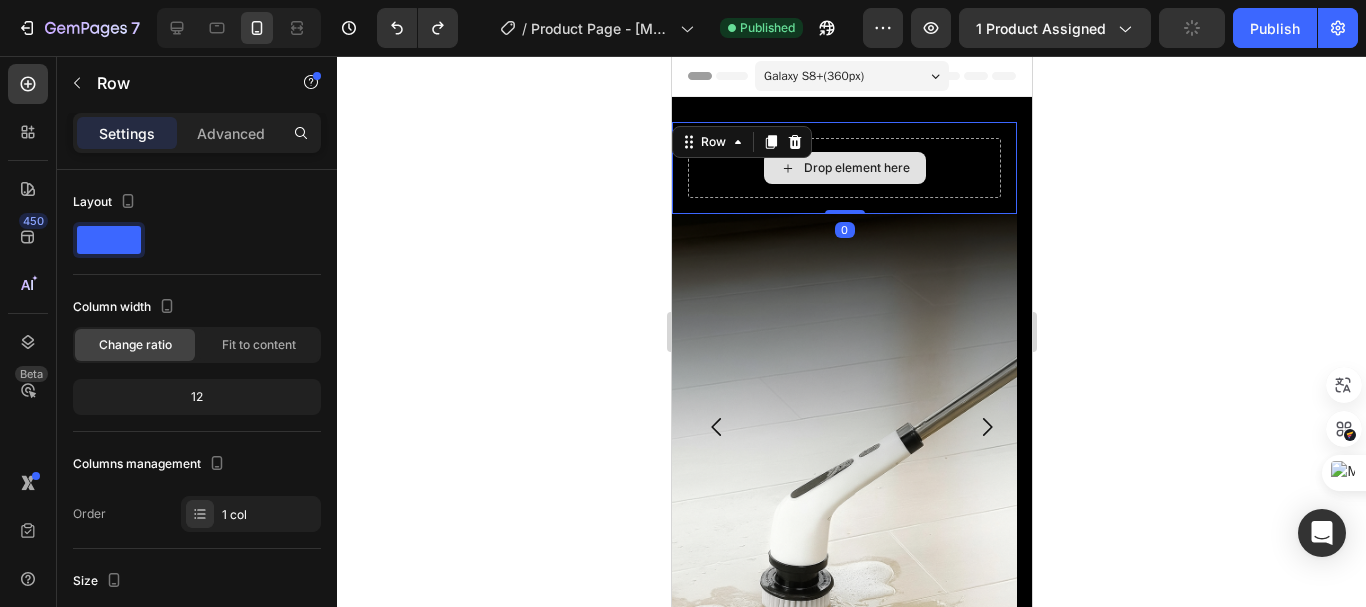 drag, startPoint x: 850, startPoint y: 228, endPoint x: 856, endPoint y: 129, distance: 99.18165 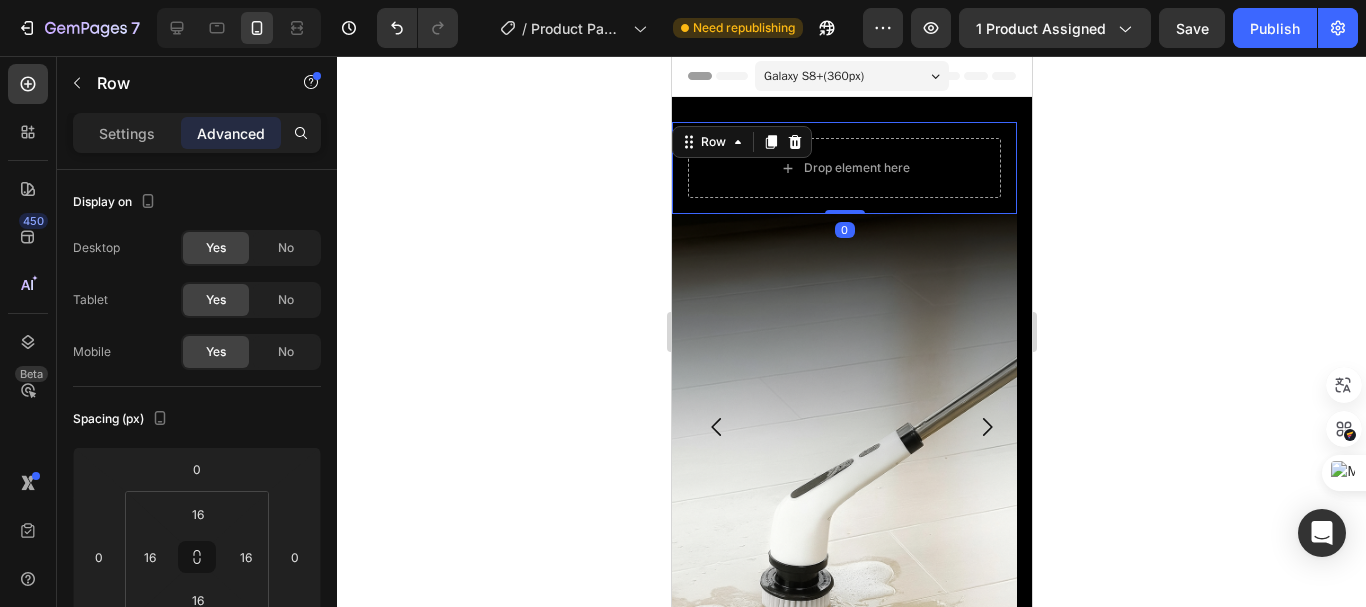 click on "Drop element here Row   0" at bounding box center [843, 168] 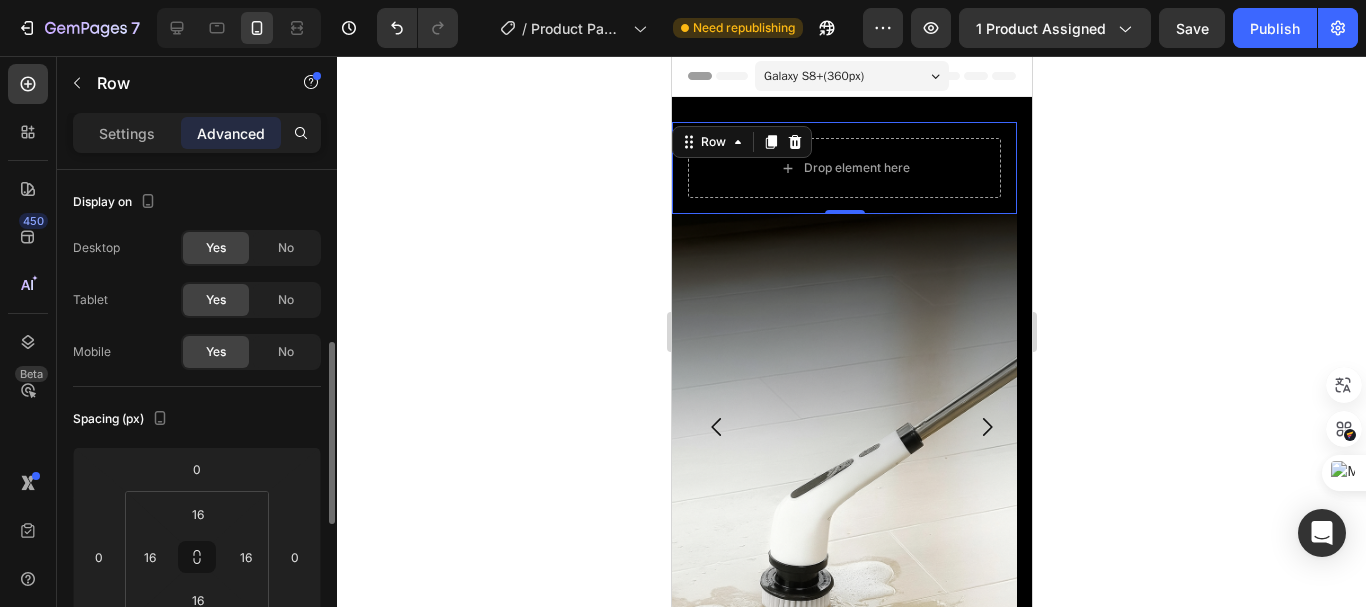 scroll, scrollTop: 126, scrollLeft: 0, axis: vertical 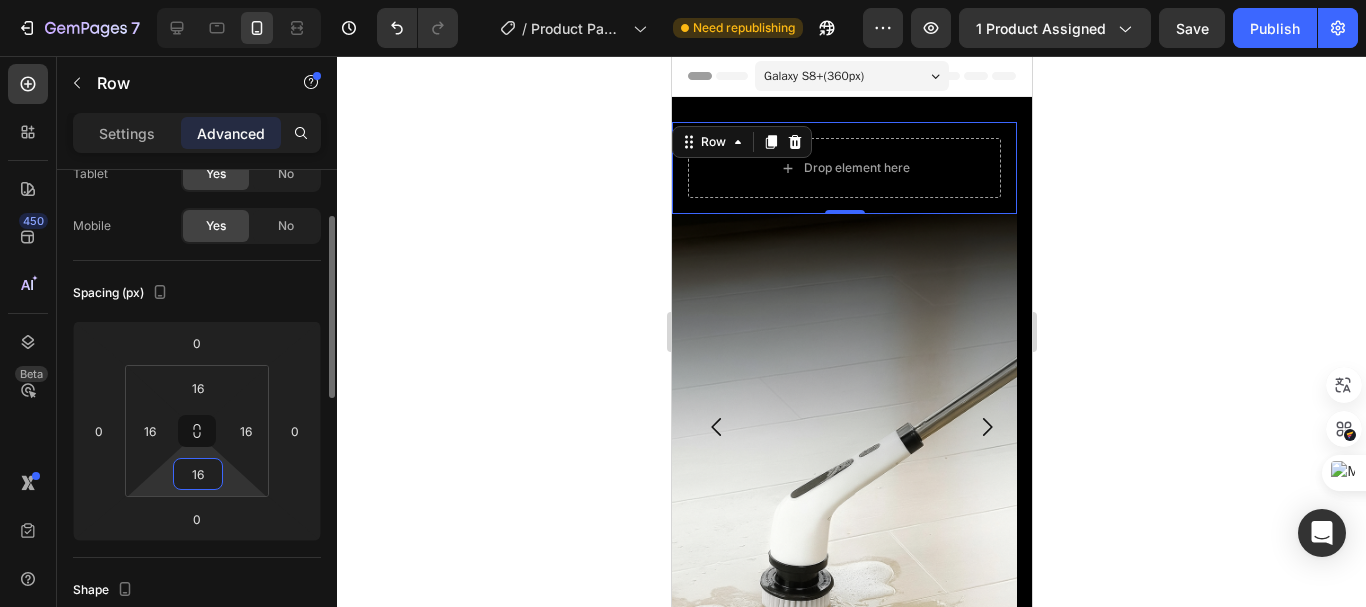 click on "16" at bounding box center [198, 474] 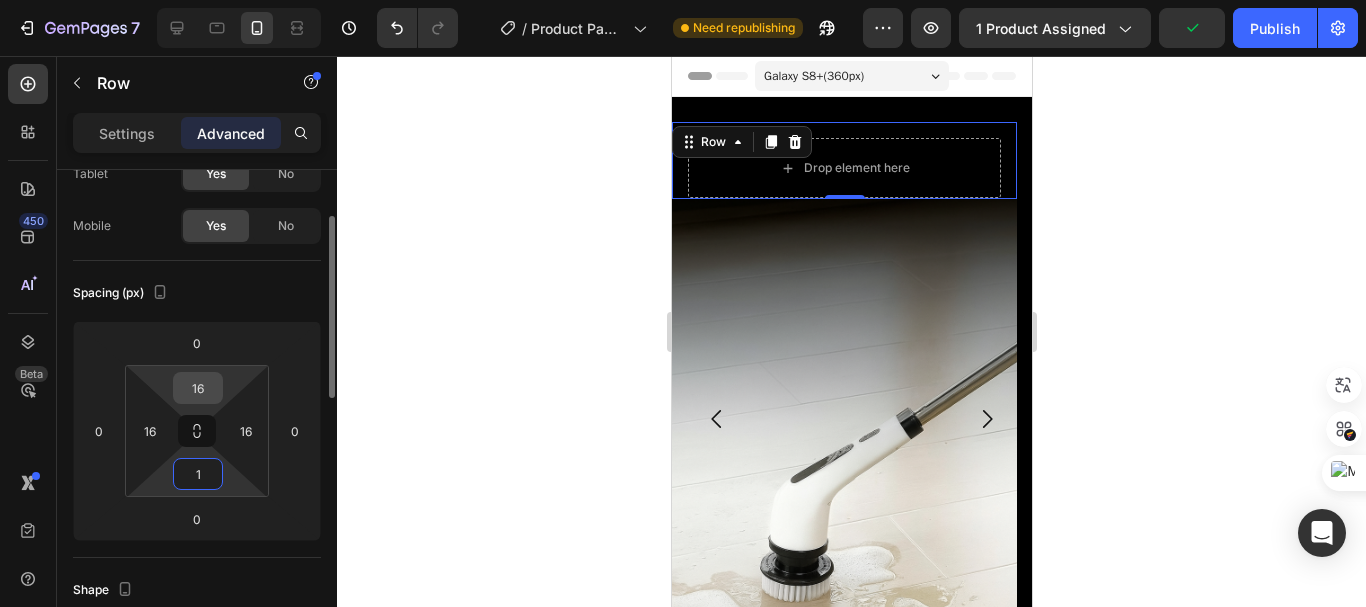 type on "1" 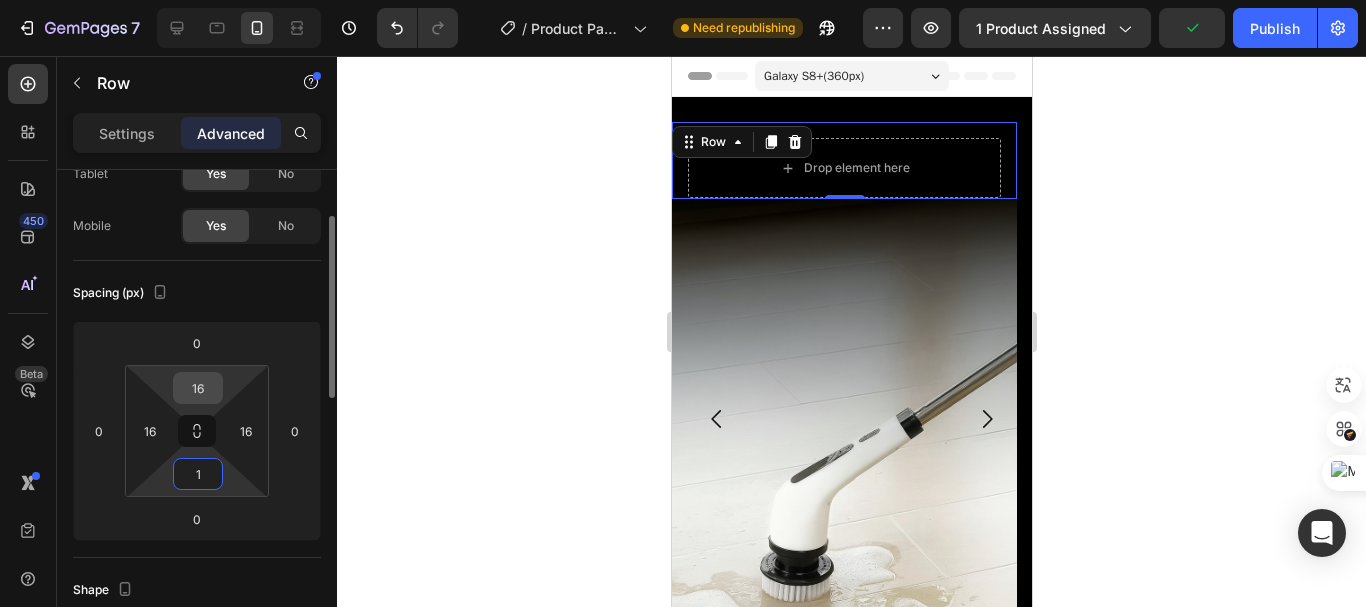 click on "16" at bounding box center (198, 388) 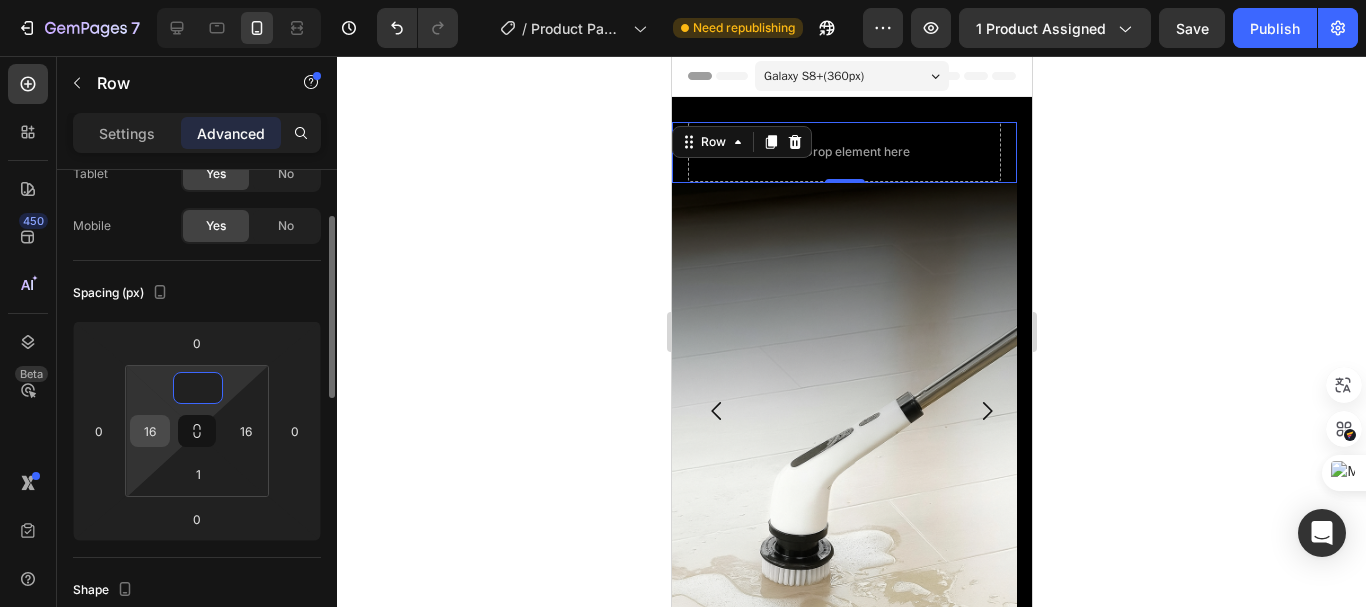 type on "0" 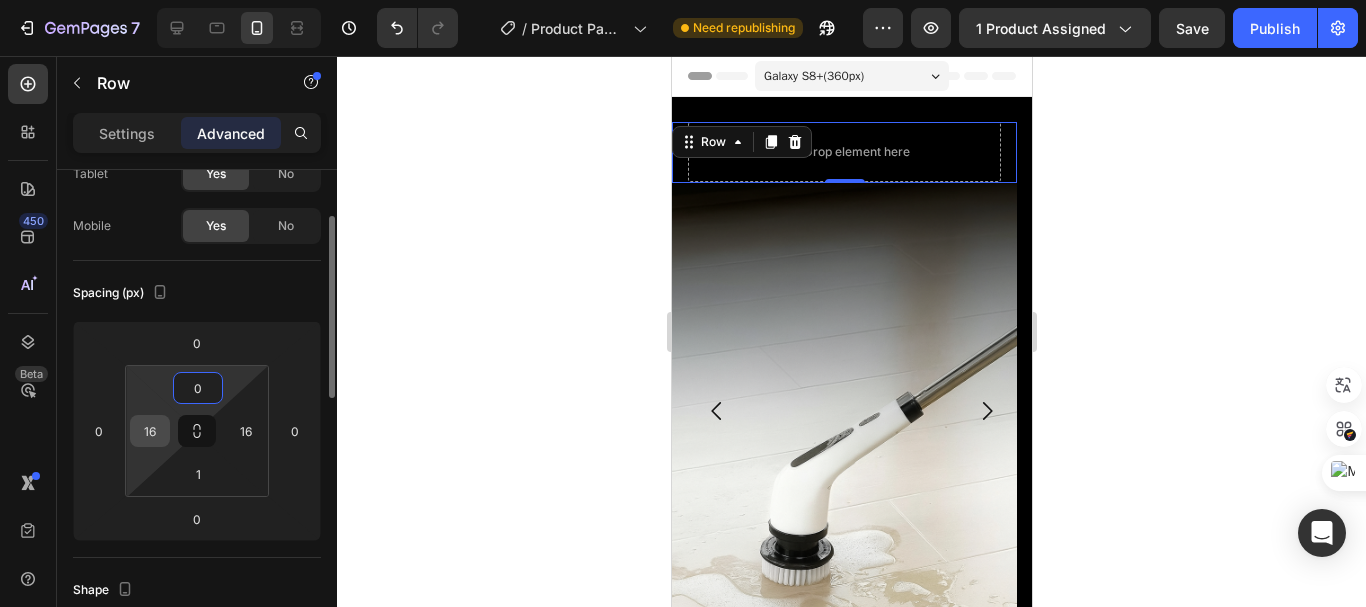 click on "16" at bounding box center [150, 431] 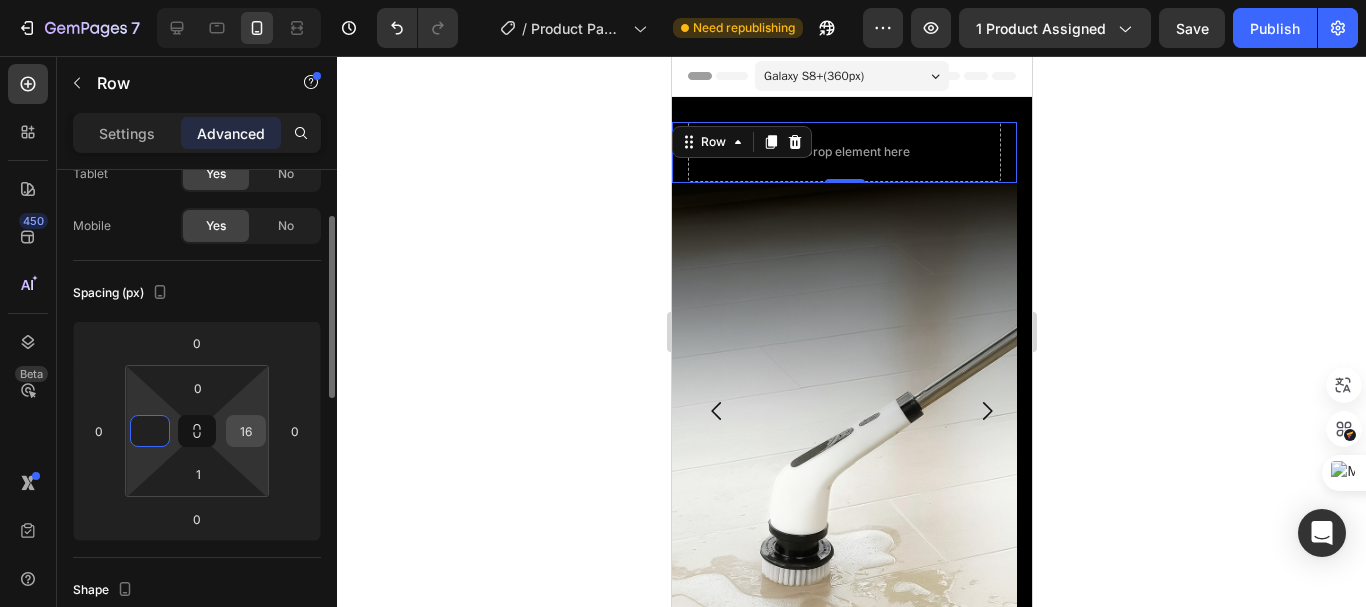 type on "0" 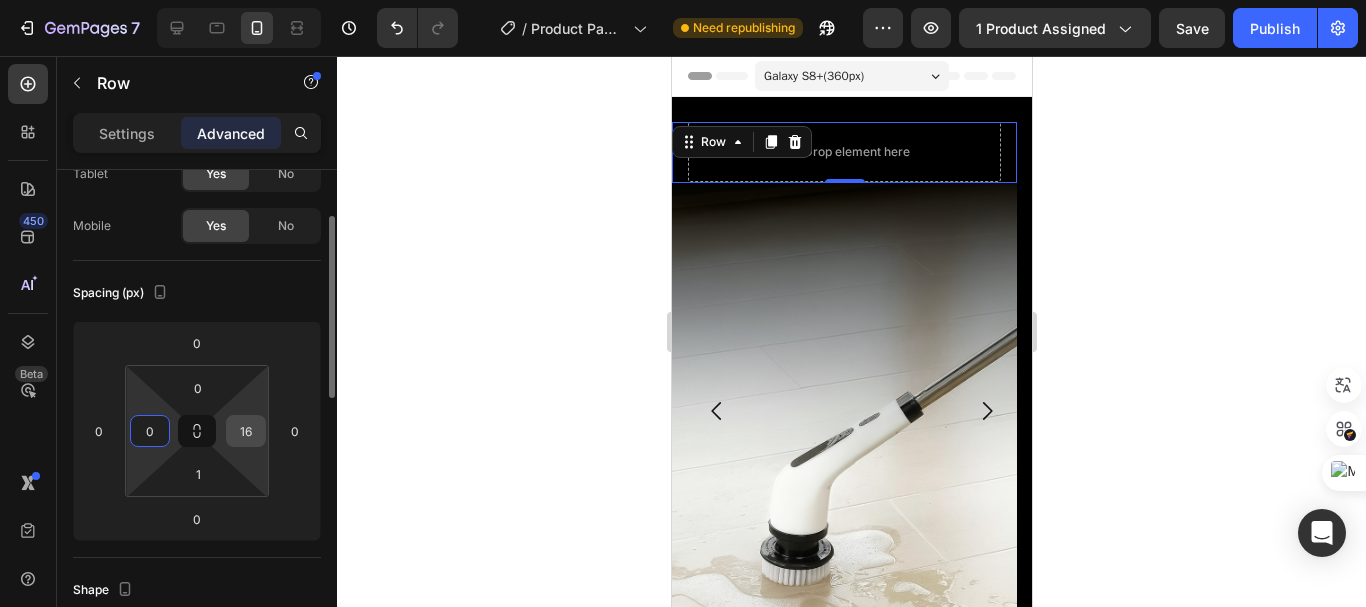 click on "16" at bounding box center (246, 431) 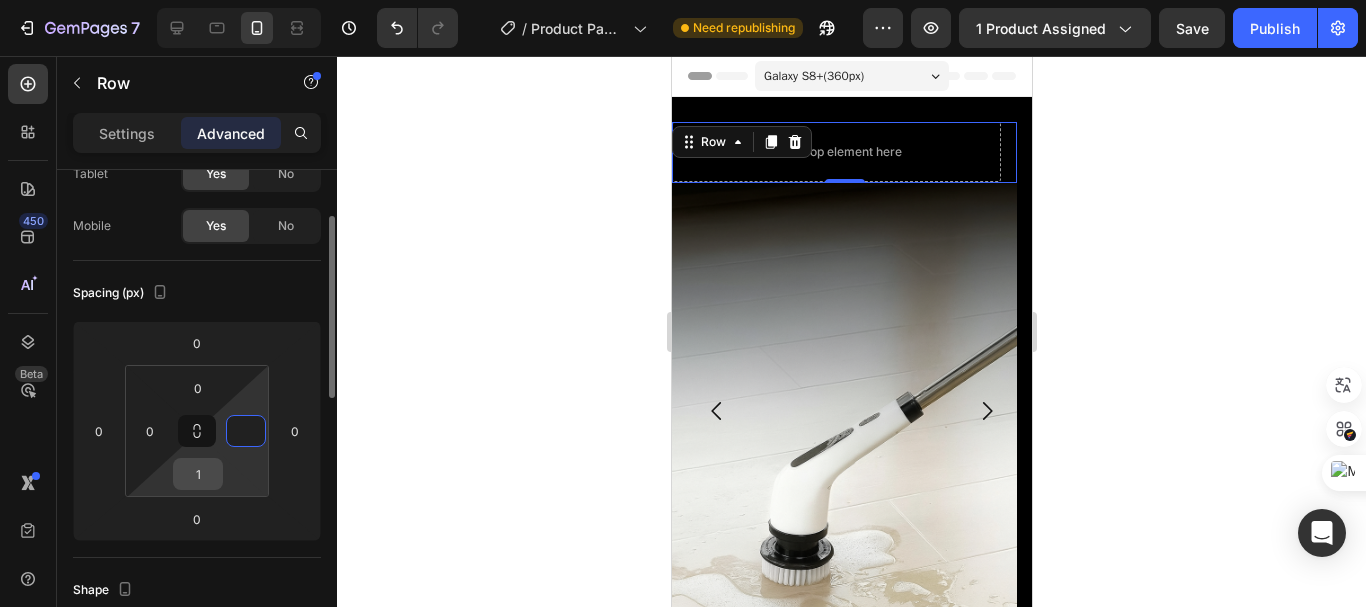 type on "0" 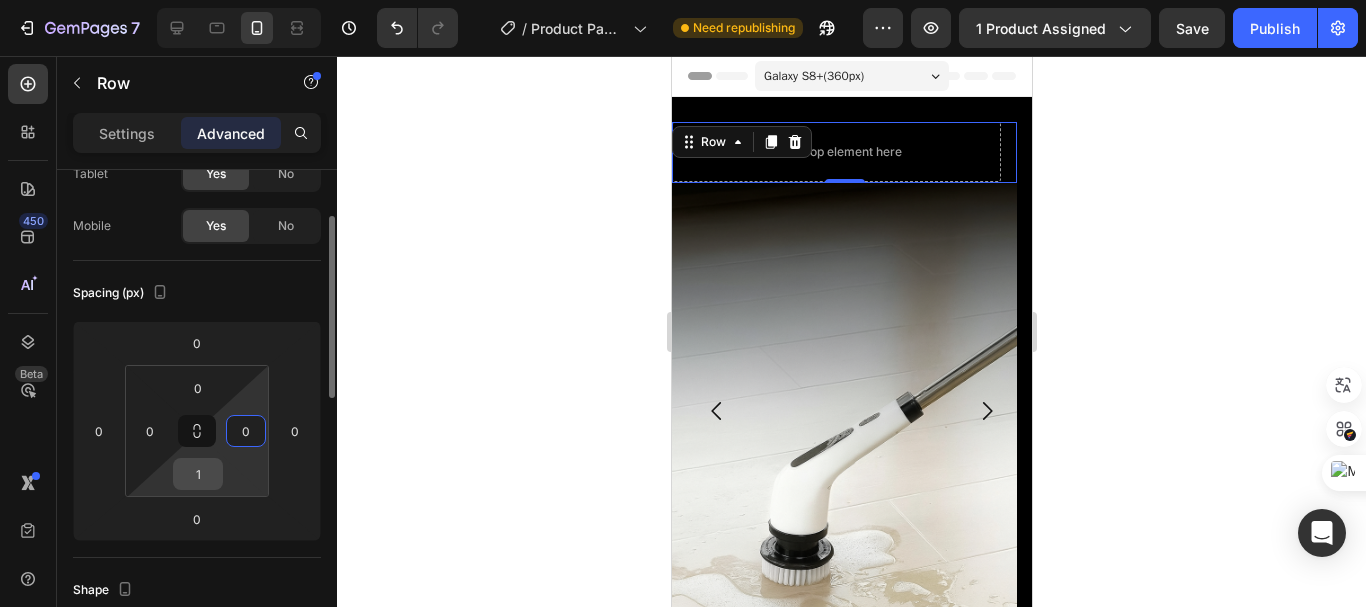 click on "1" at bounding box center [198, 474] 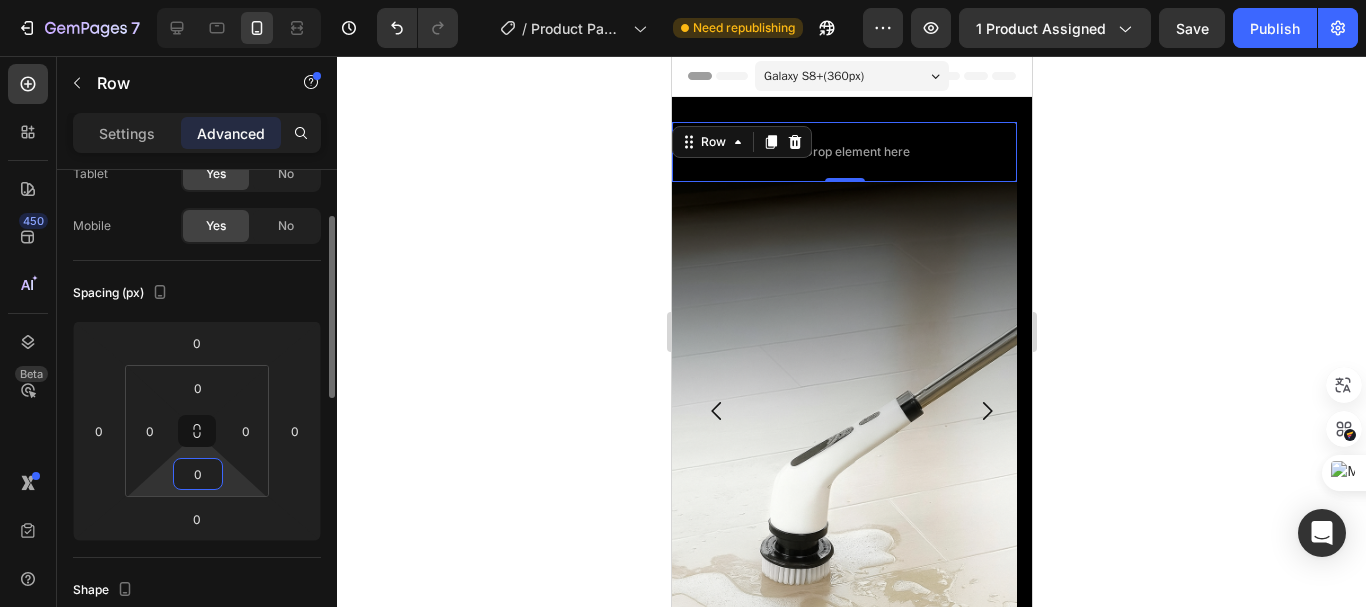 type on "0" 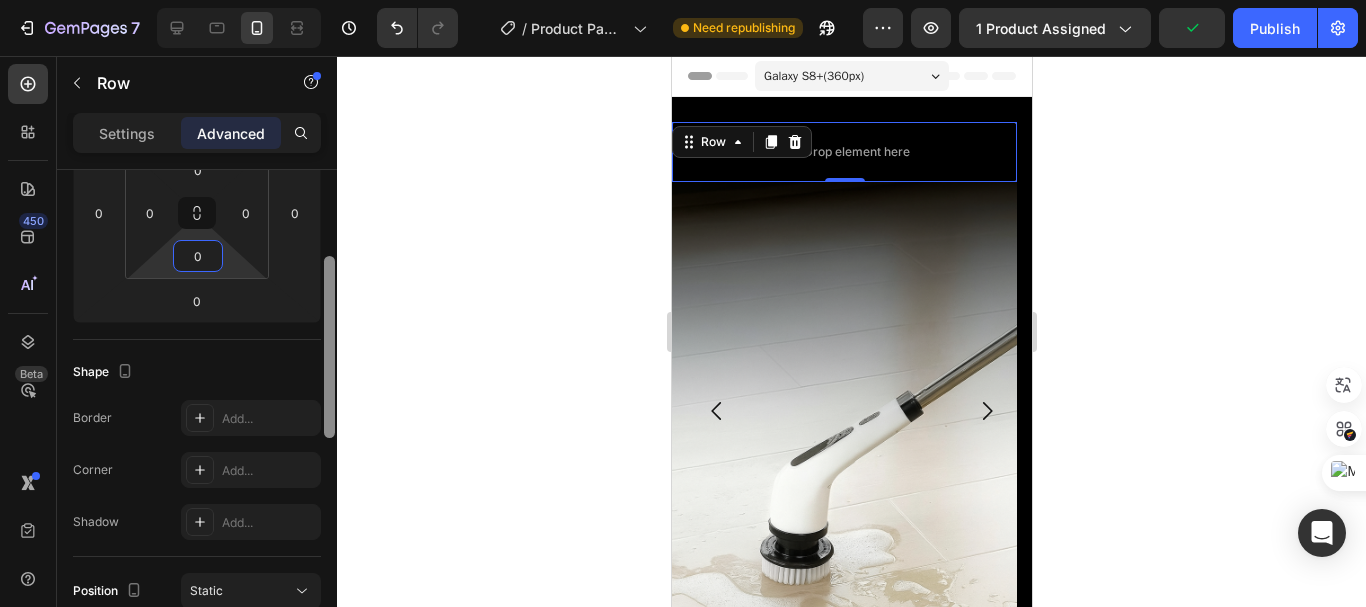 scroll, scrollTop: 454, scrollLeft: 0, axis: vertical 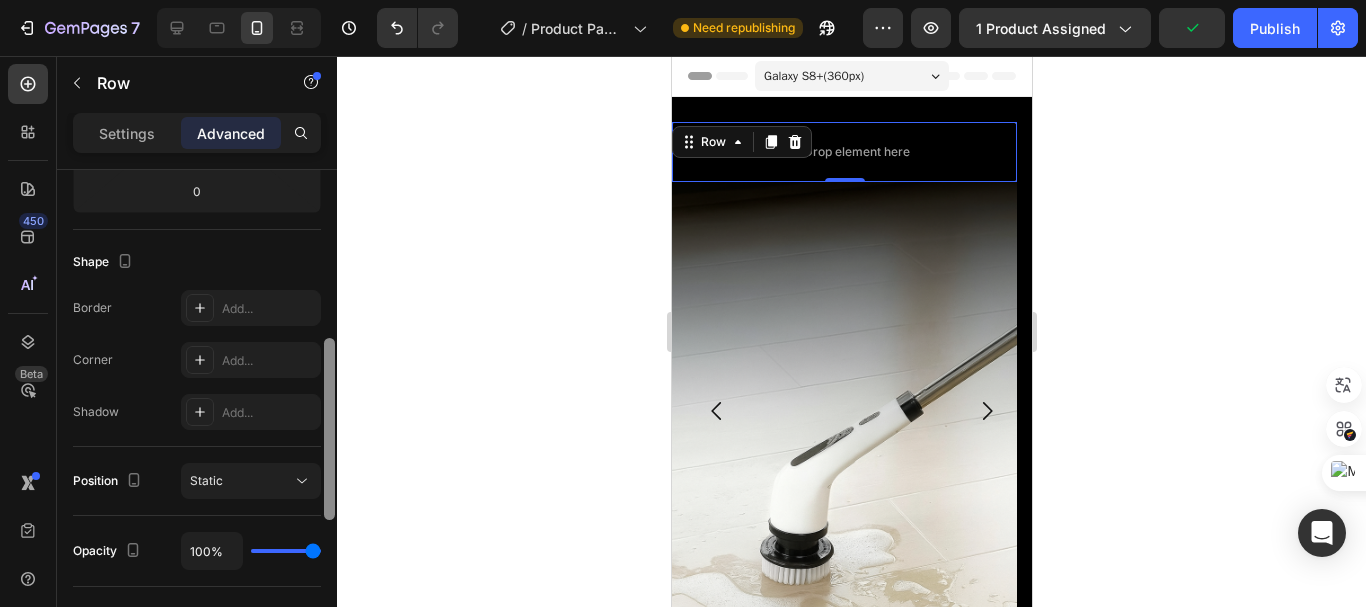 drag, startPoint x: 332, startPoint y: 295, endPoint x: 329, endPoint y: 417, distance: 122.03688 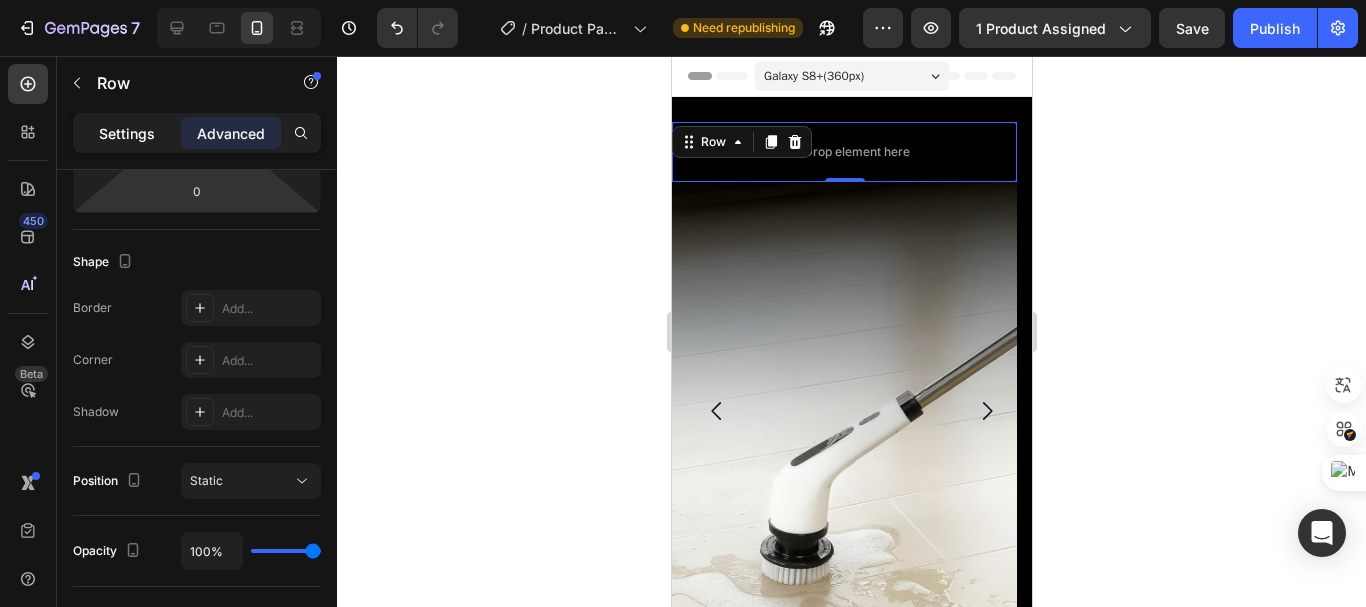 click on "Settings" at bounding box center (127, 133) 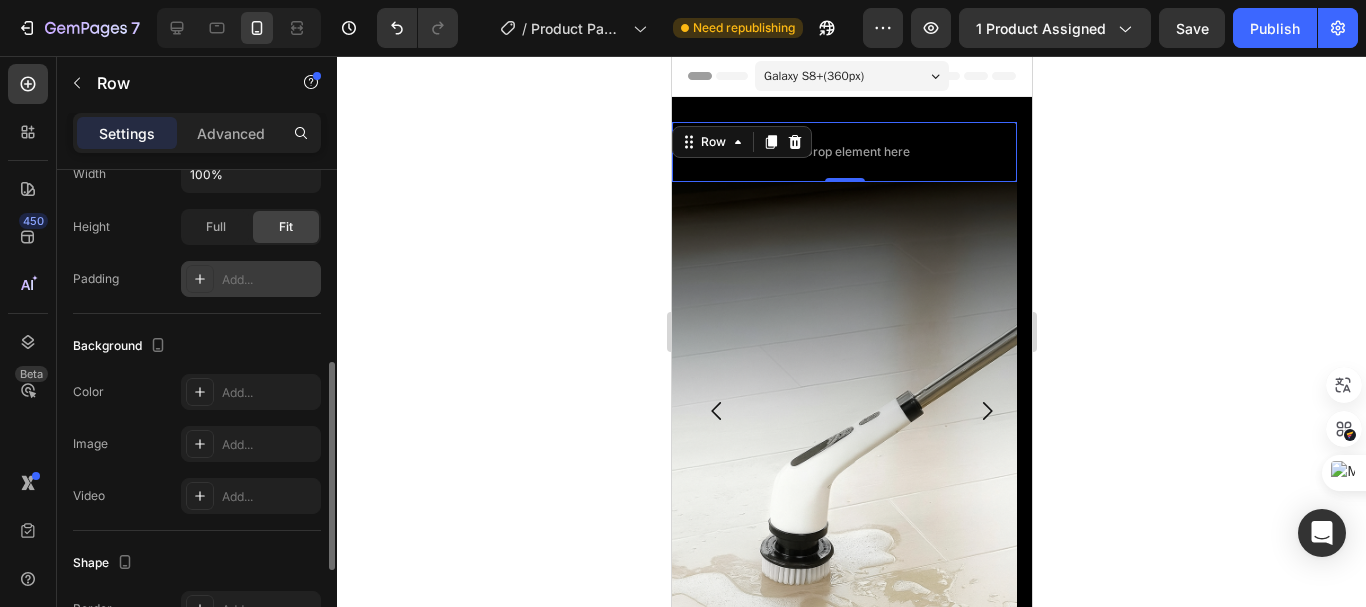 click on "Add..." at bounding box center (269, 280) 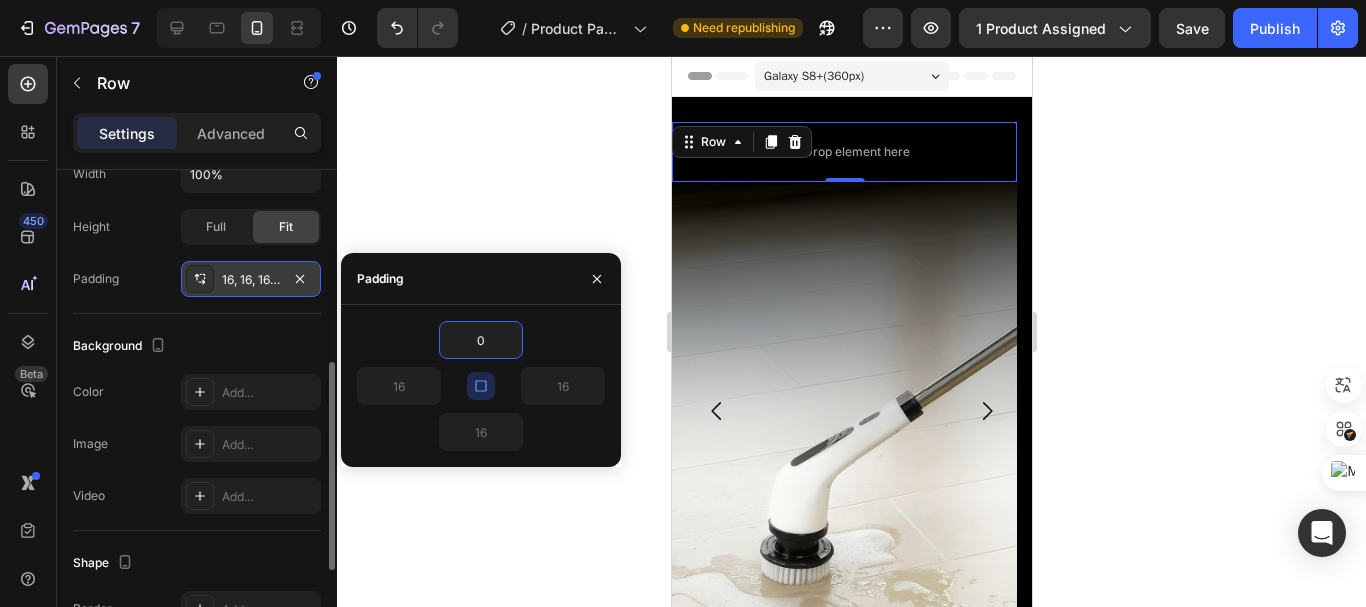 type on "0" 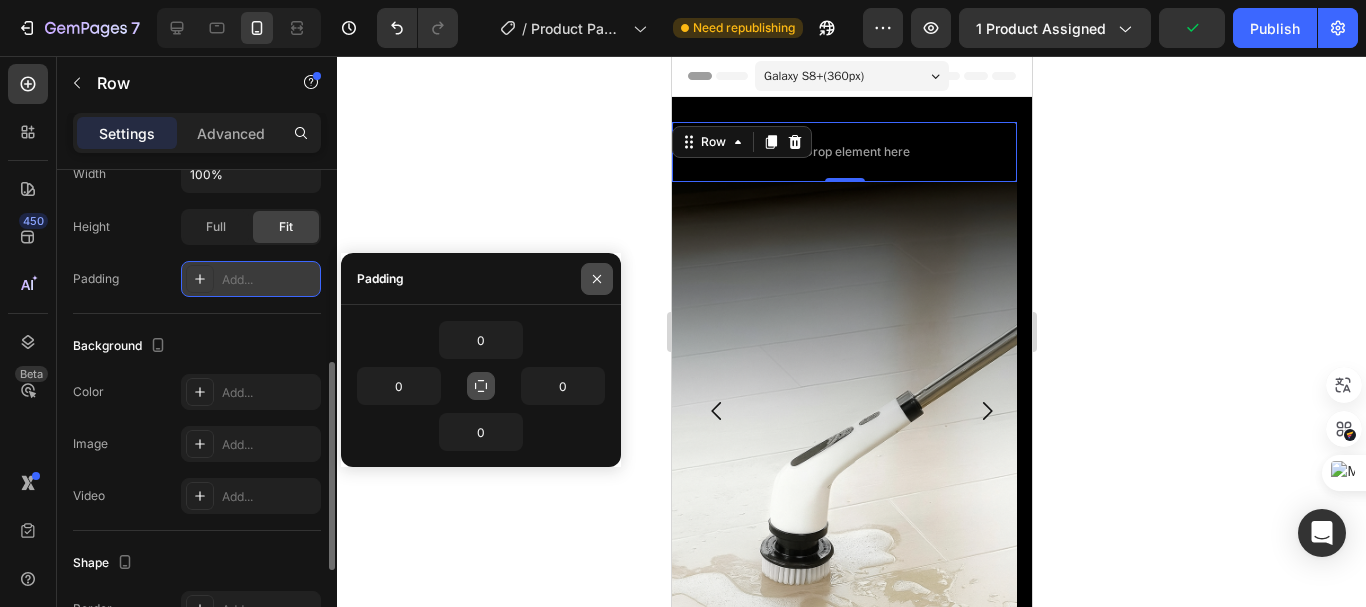 click 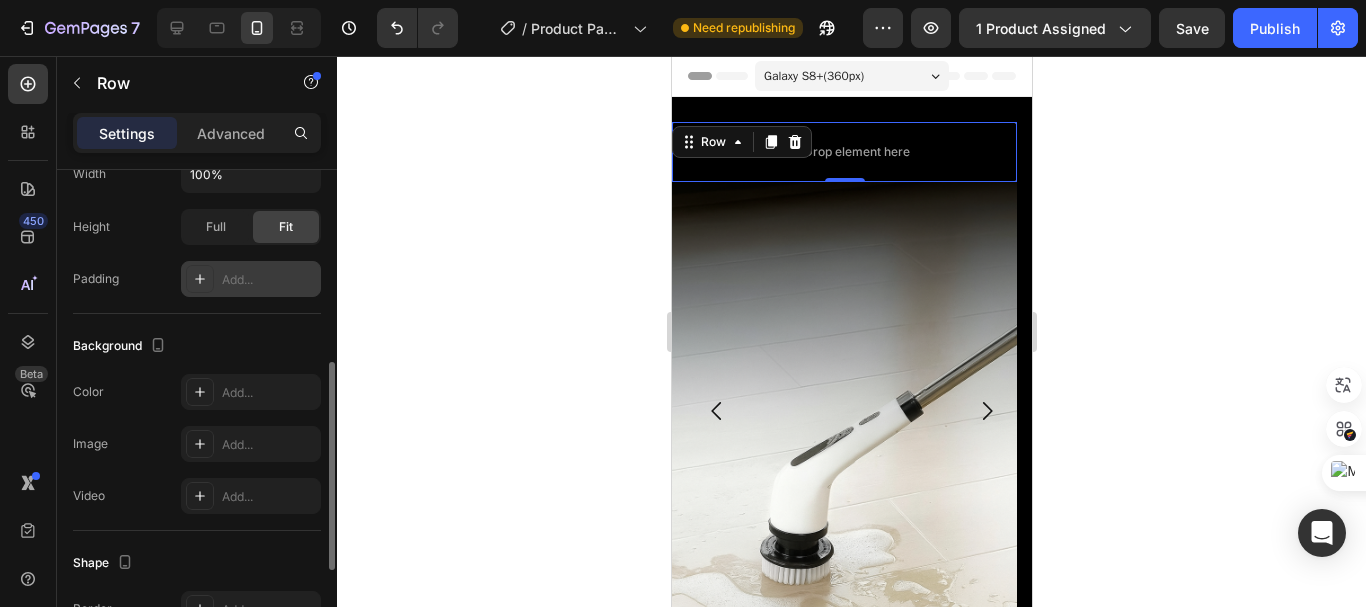 click on "Background" at bounding box center (197, 346) 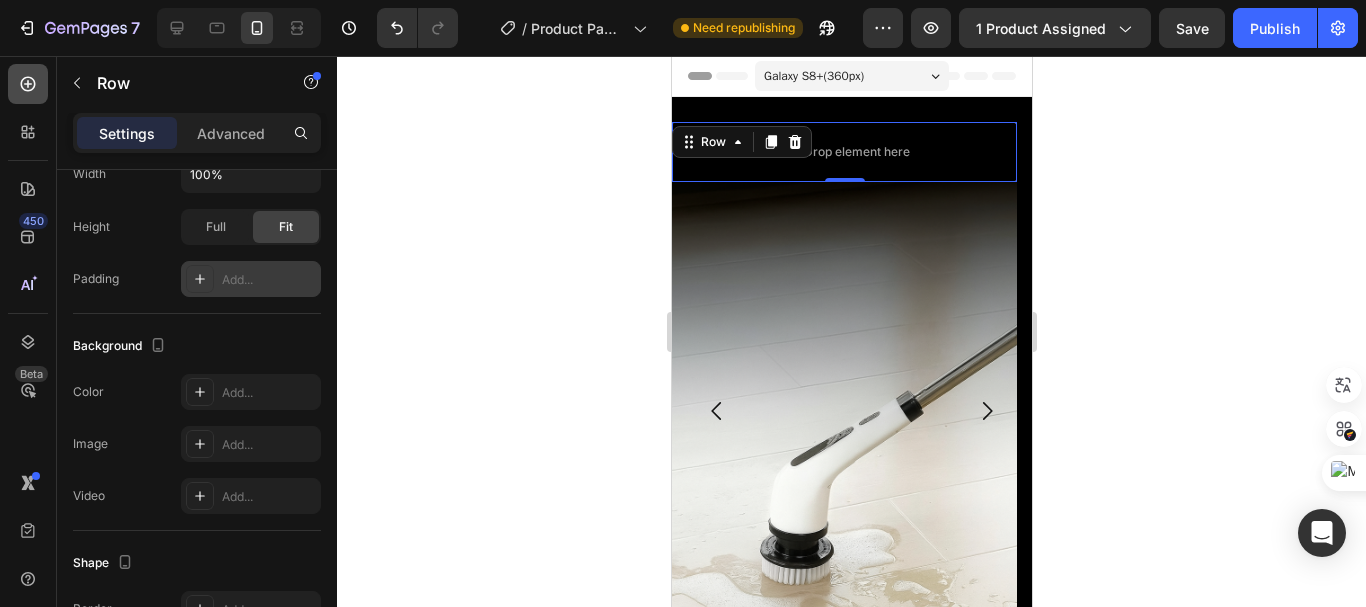 click 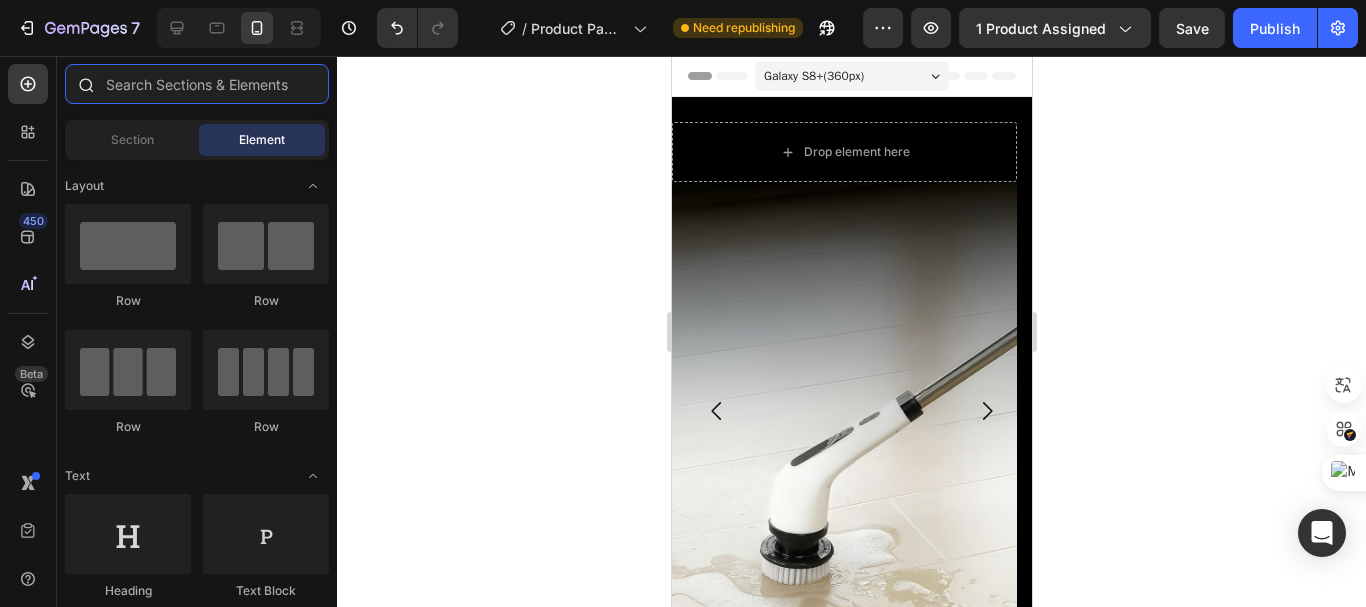 click at bounding box center [197, 84] 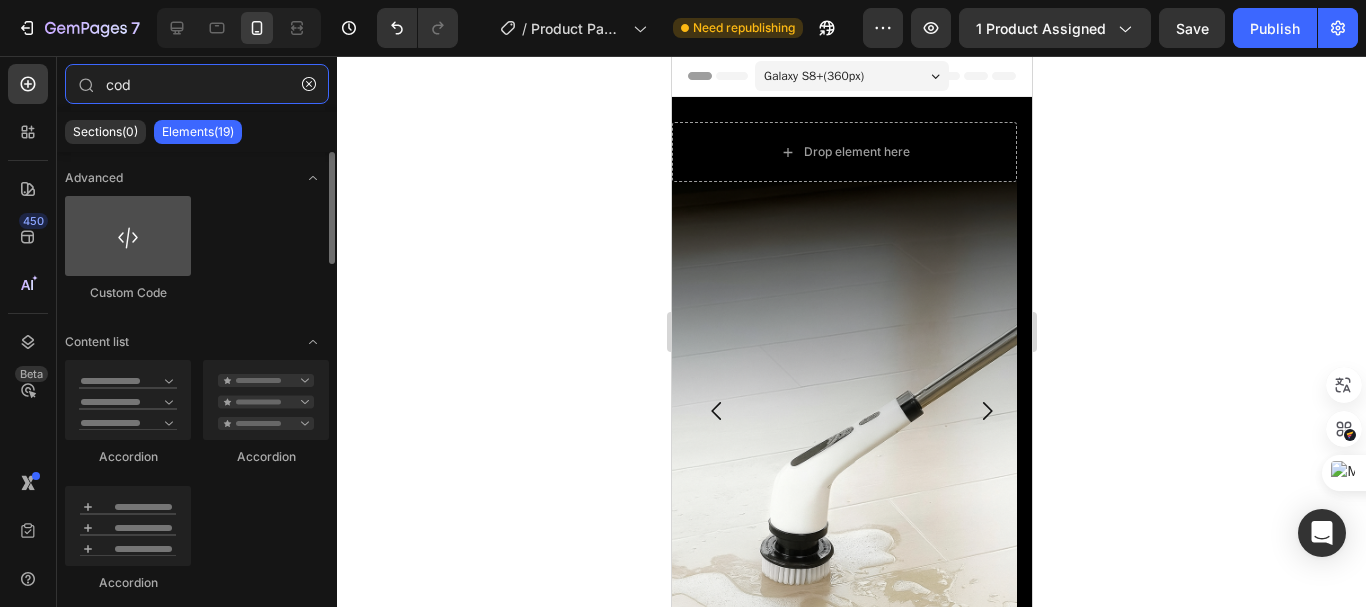 type on "cod" 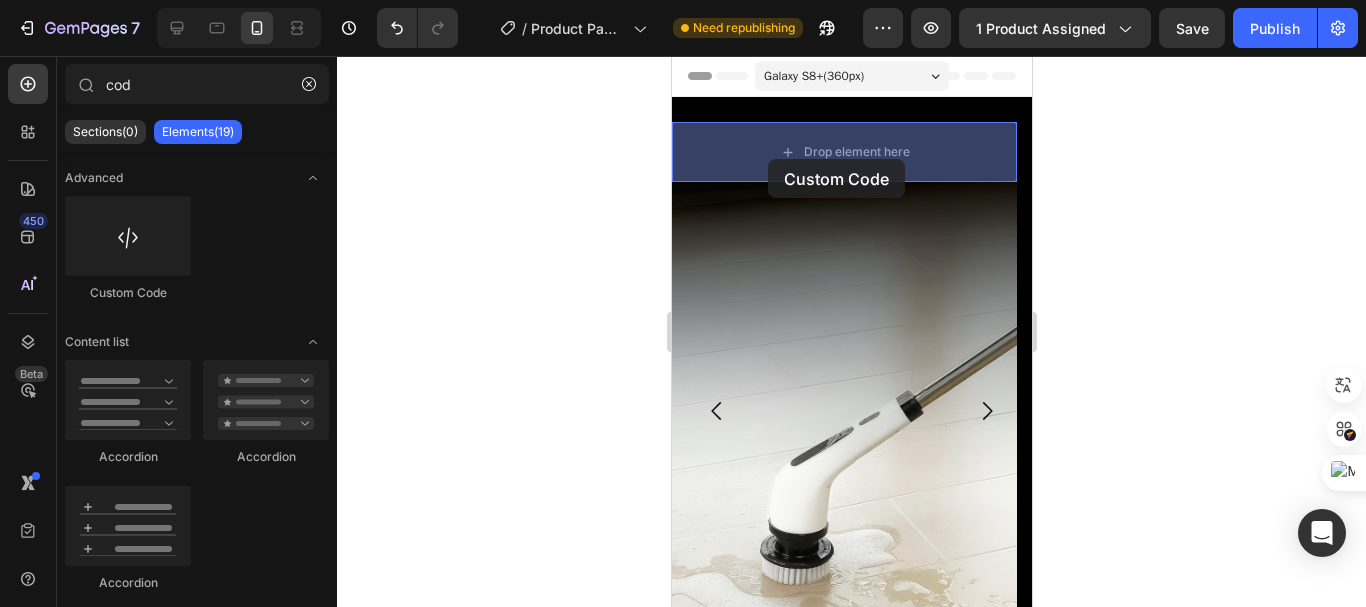 drag, startPoint x: 817, startPoint y: 294, endPoint x: 767, endPoint y: 159, distance: 143.9618 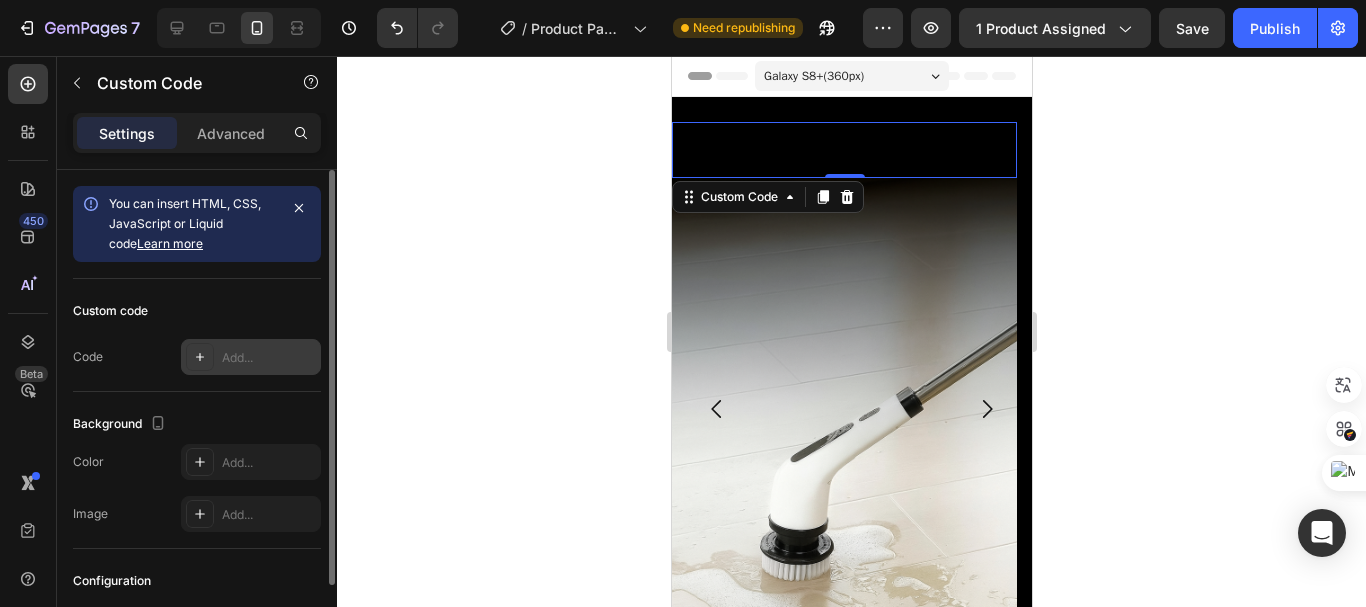 click on "Add..." at bounding box center [269, 358] 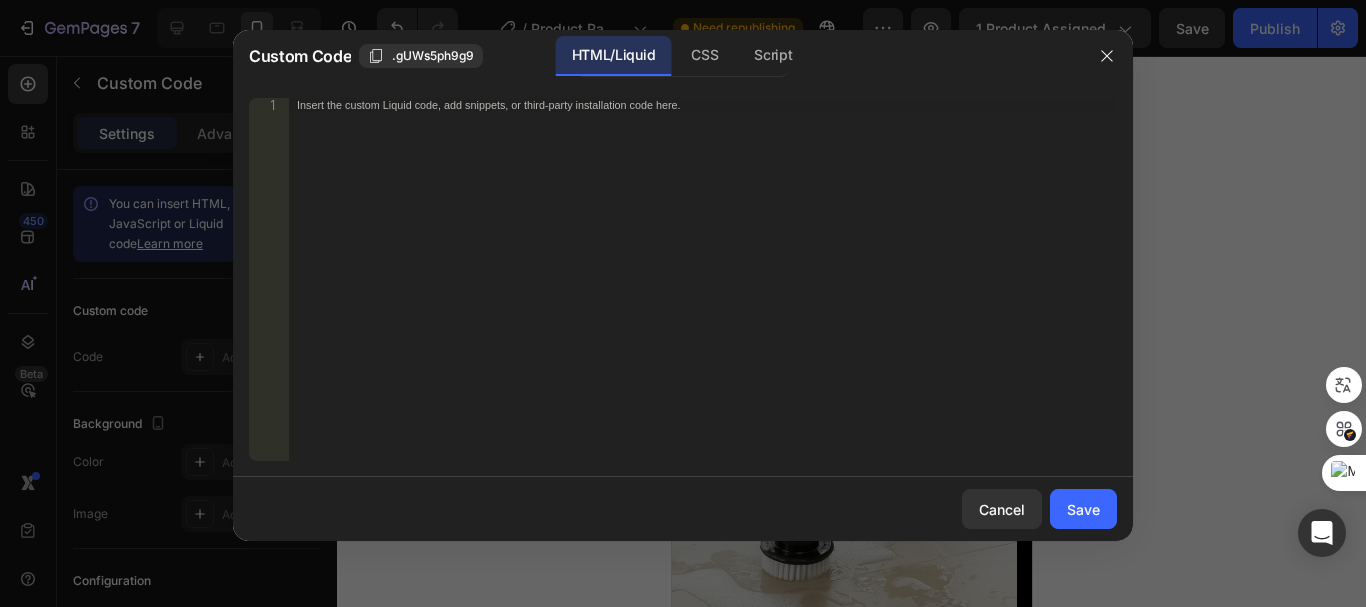 type 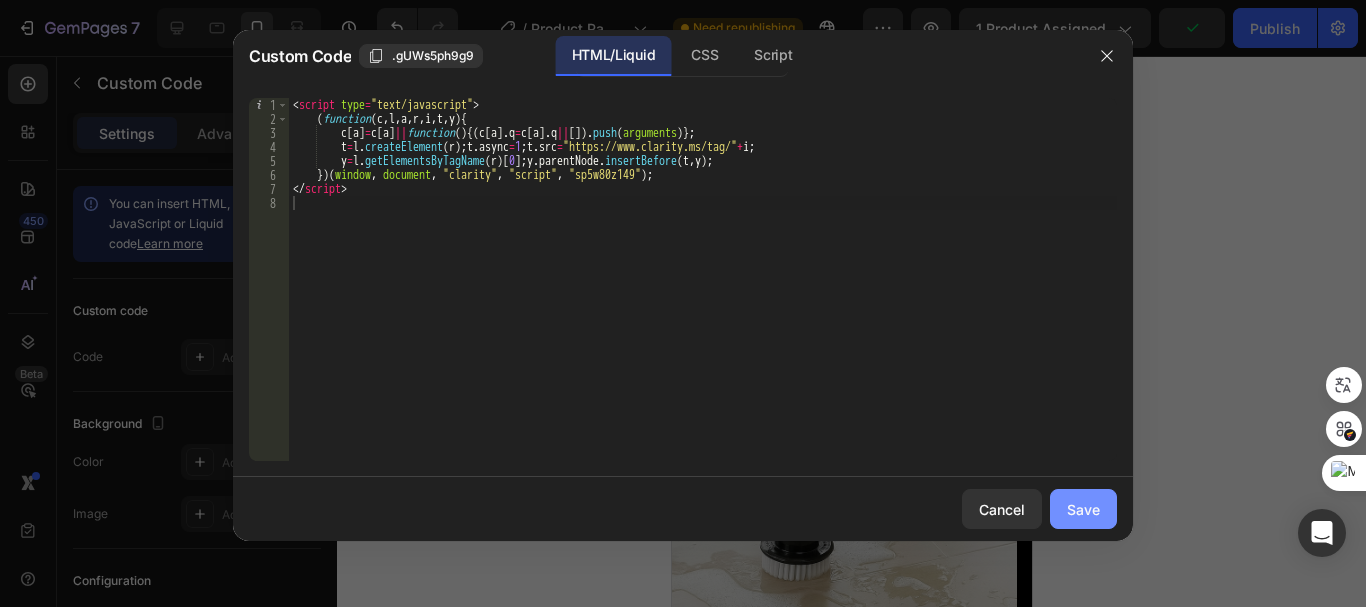 click on "Save" at bounding box center (1083, 509) 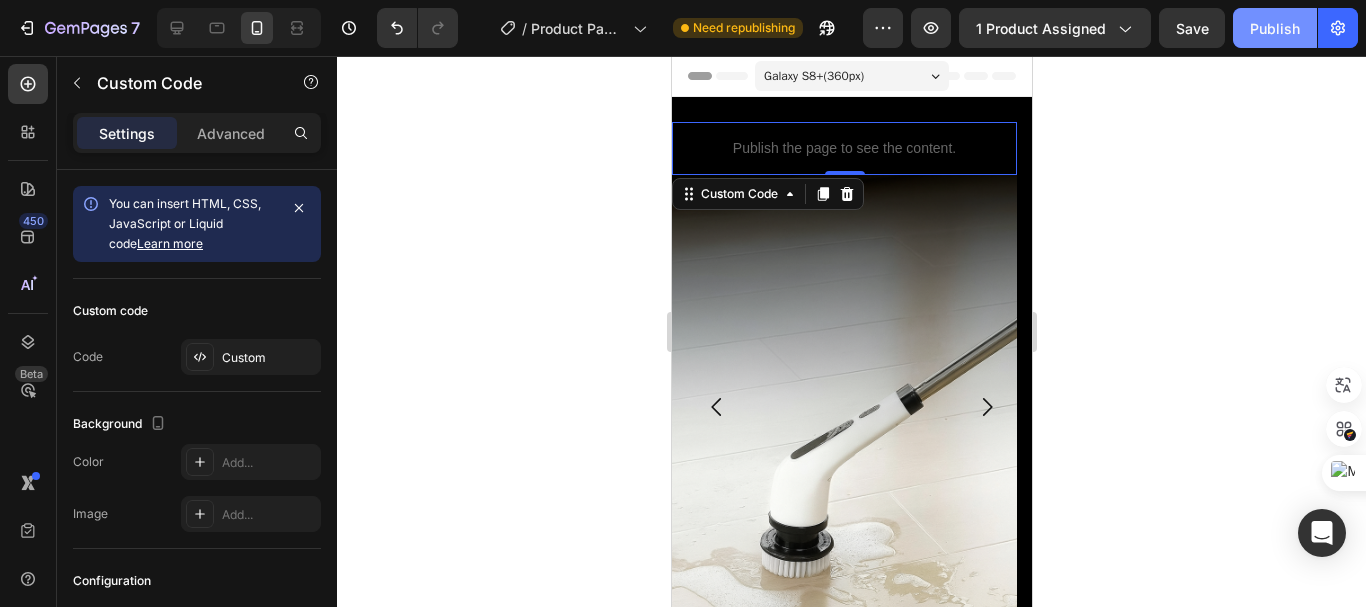 click on "Publish" at bounding box center (1275, 28) 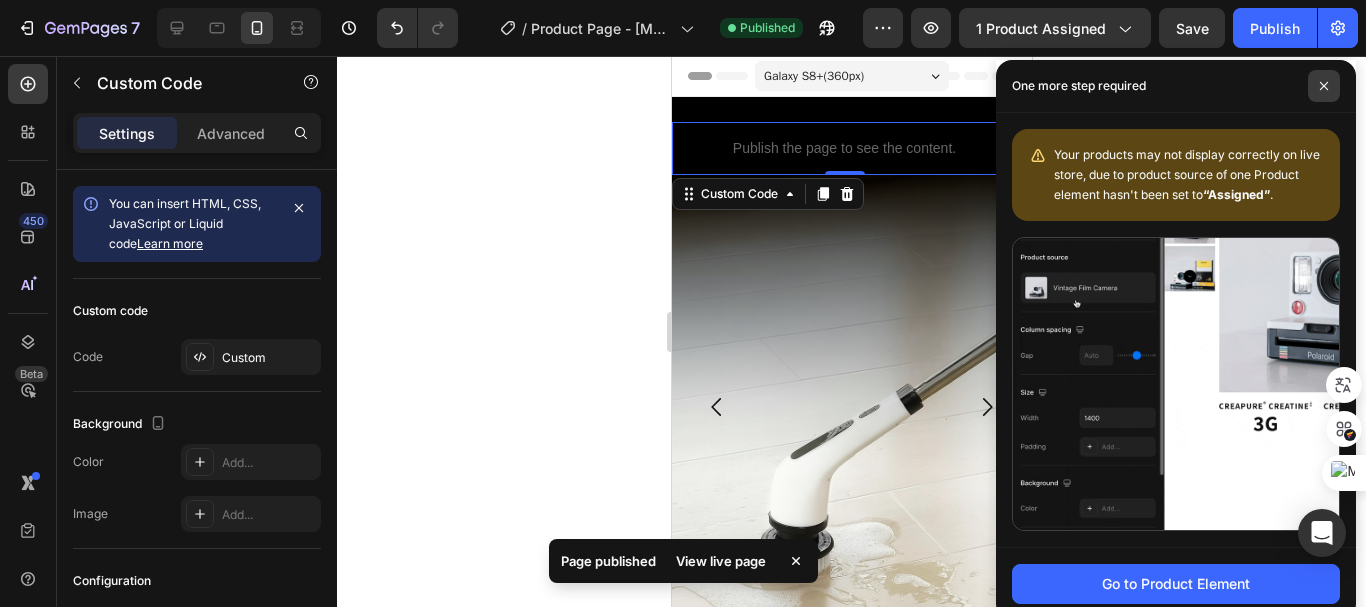 click at bounding box center (1324, 86) 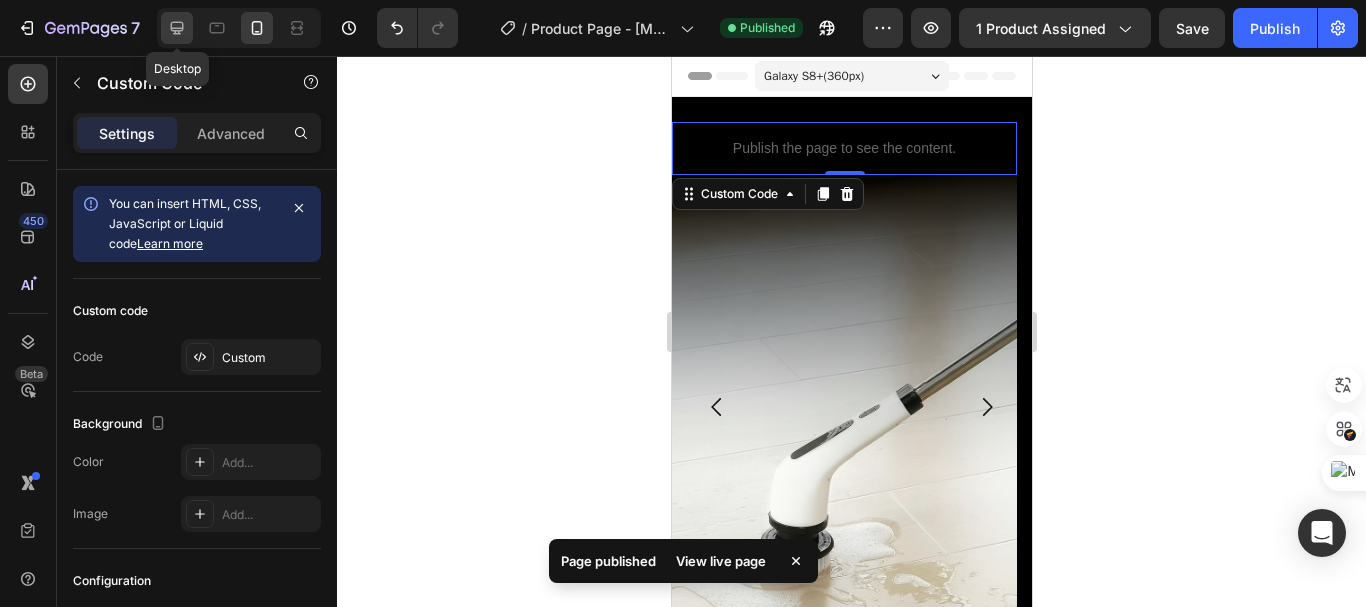 click 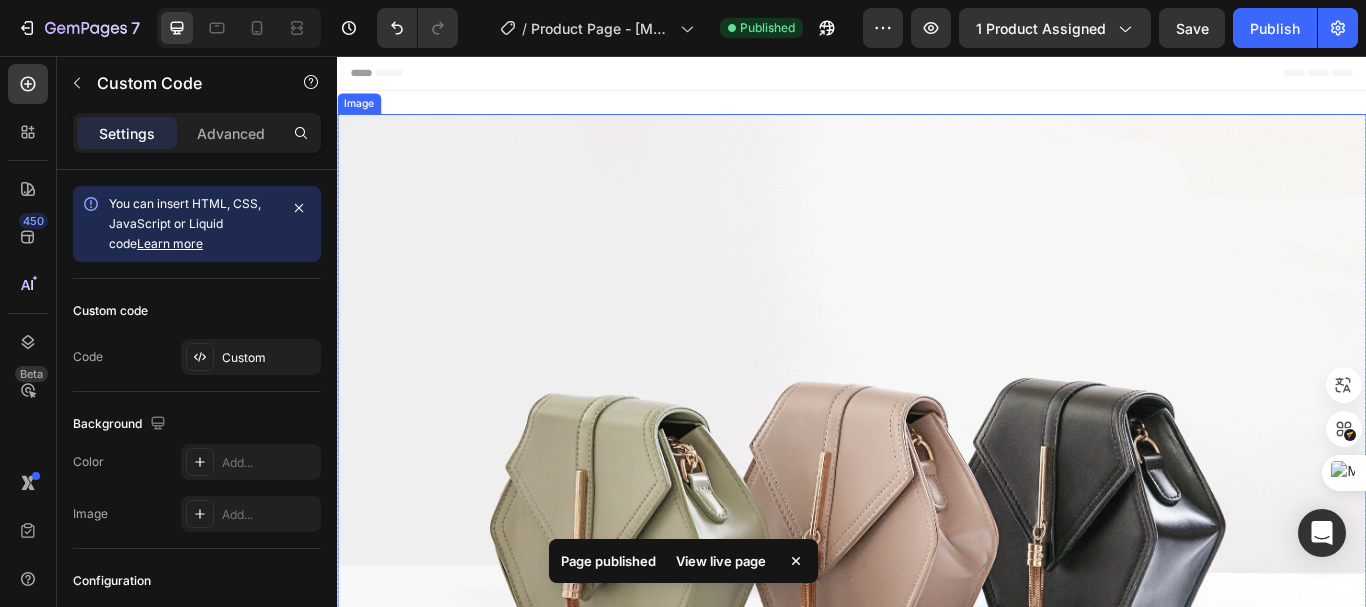 click at bounding box center [937, 574] 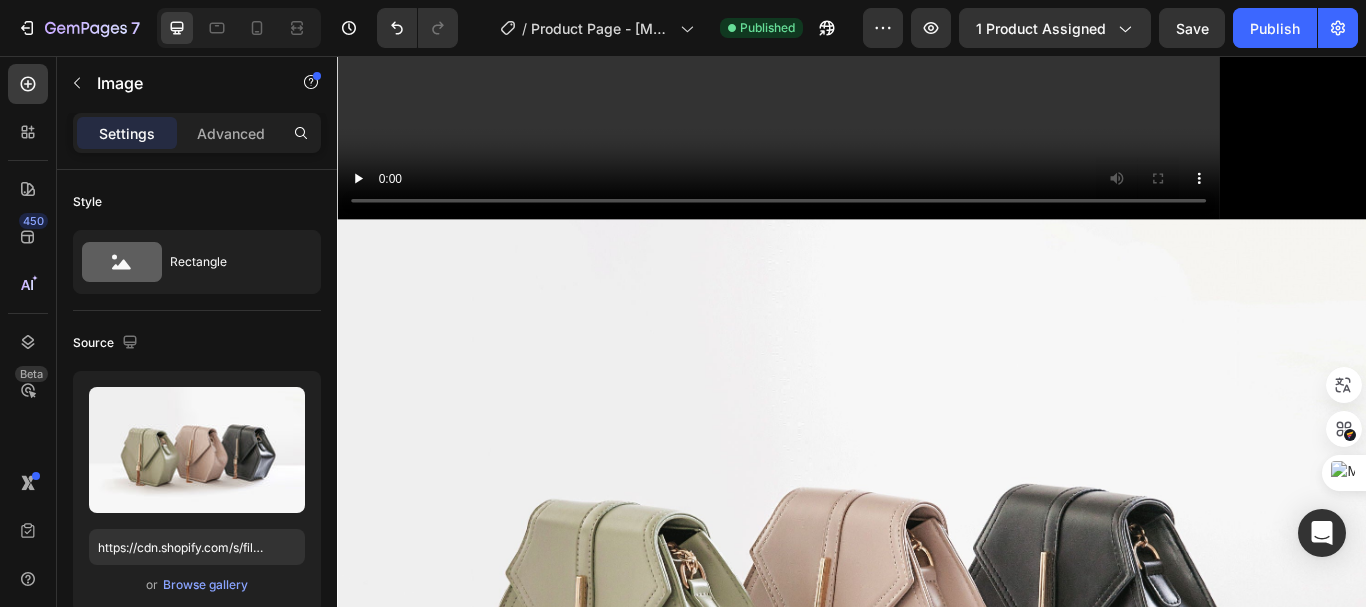 scroll, scrollTop: 5337, scrollLeft: 0, axis: vertical 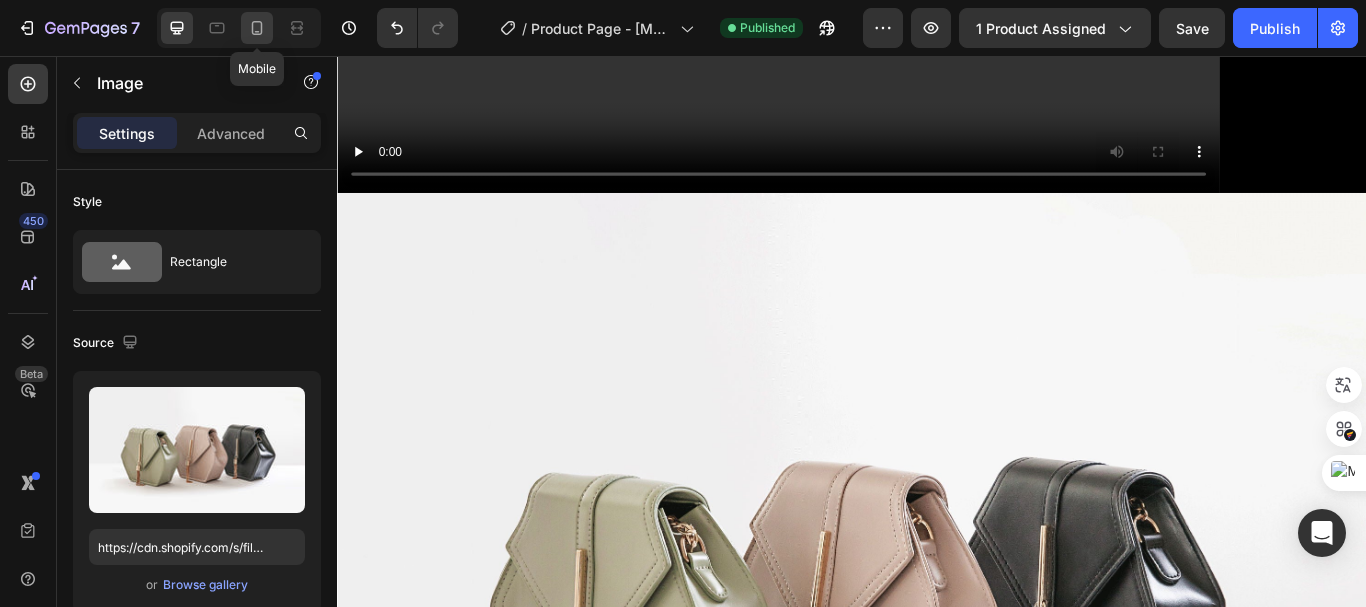 click 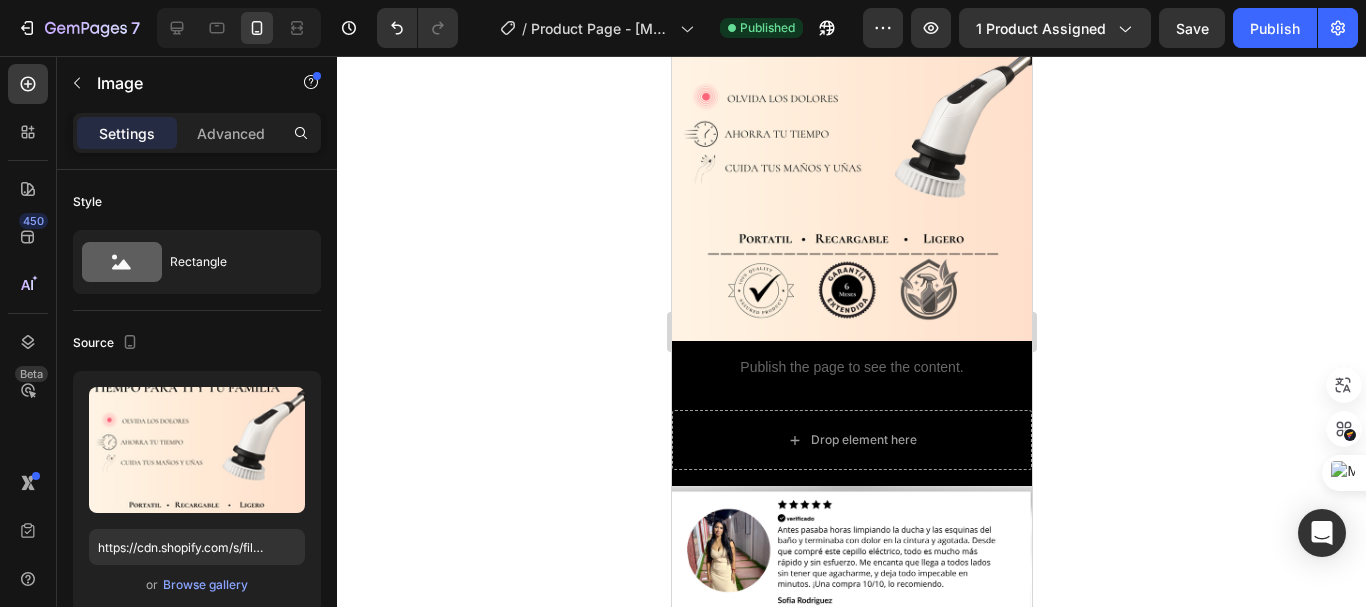 scroll, scrollTop: 0, scrollLeft: 0, axis: both 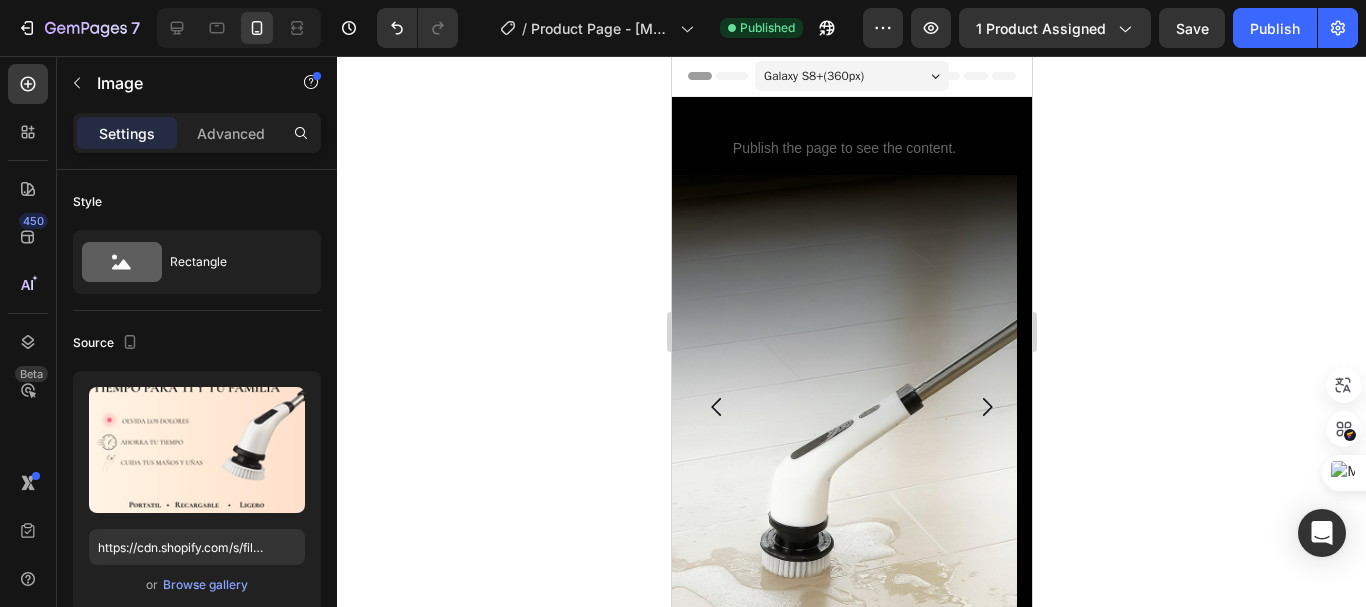 click at bounding box center [843, 434] 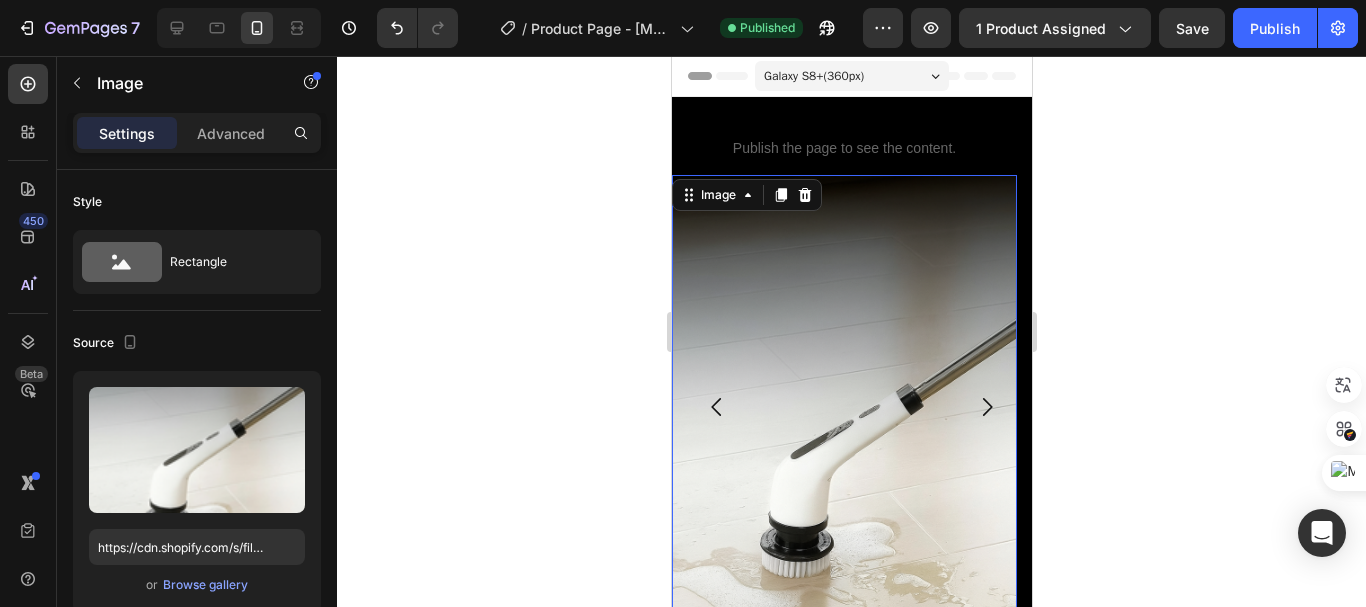 scroll, scrollTop: 454, scrollLeft: 0, axis: vertical 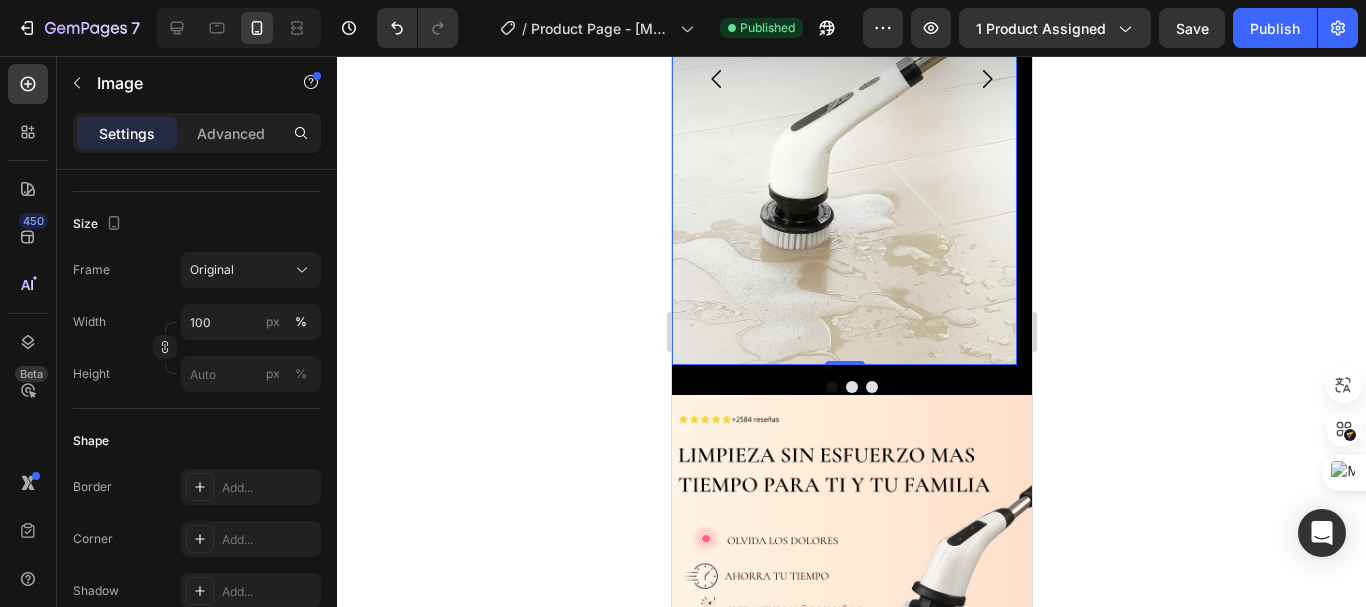click 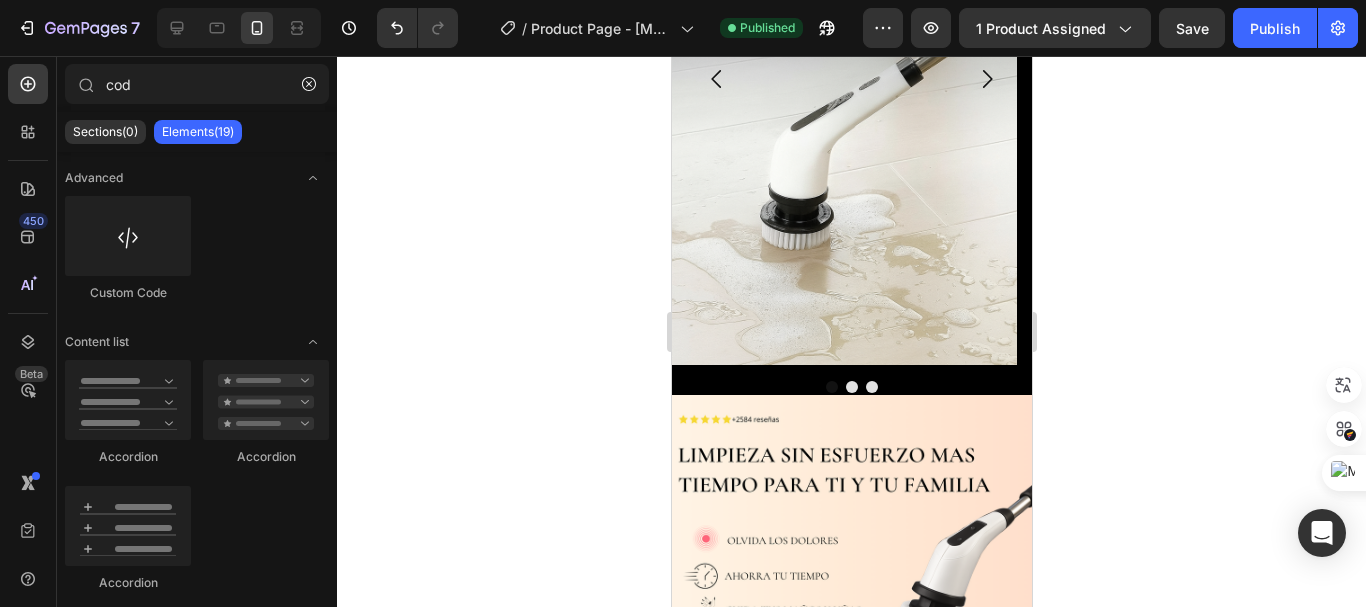 click 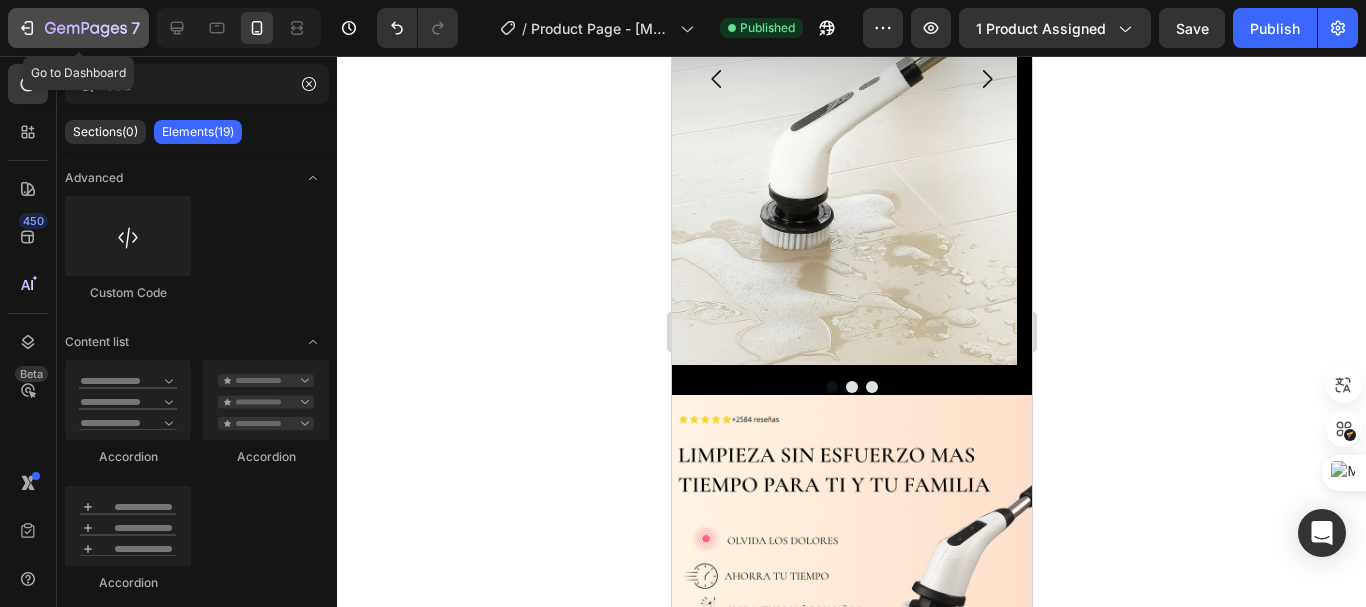 click 